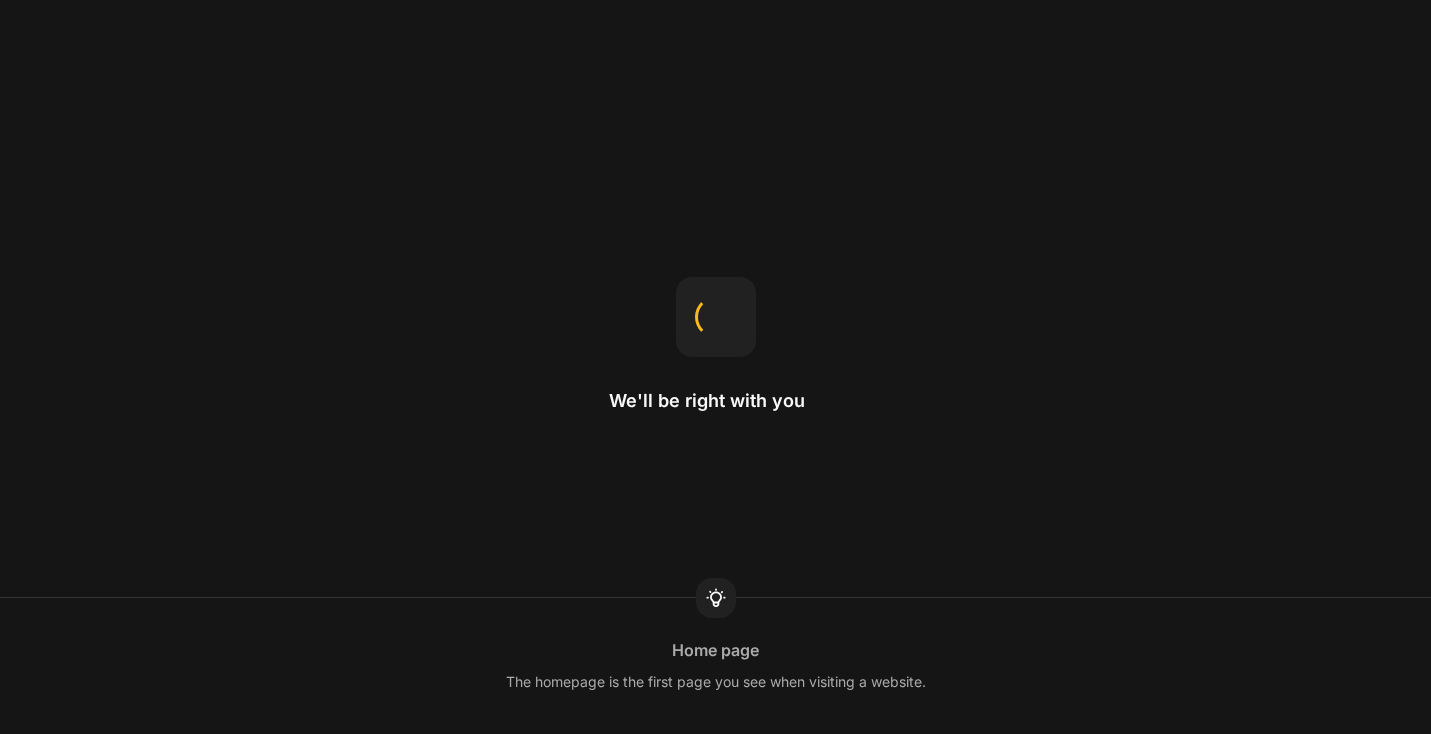 scroll, scrollTop: 0, scrollLeft: 0, axis: both 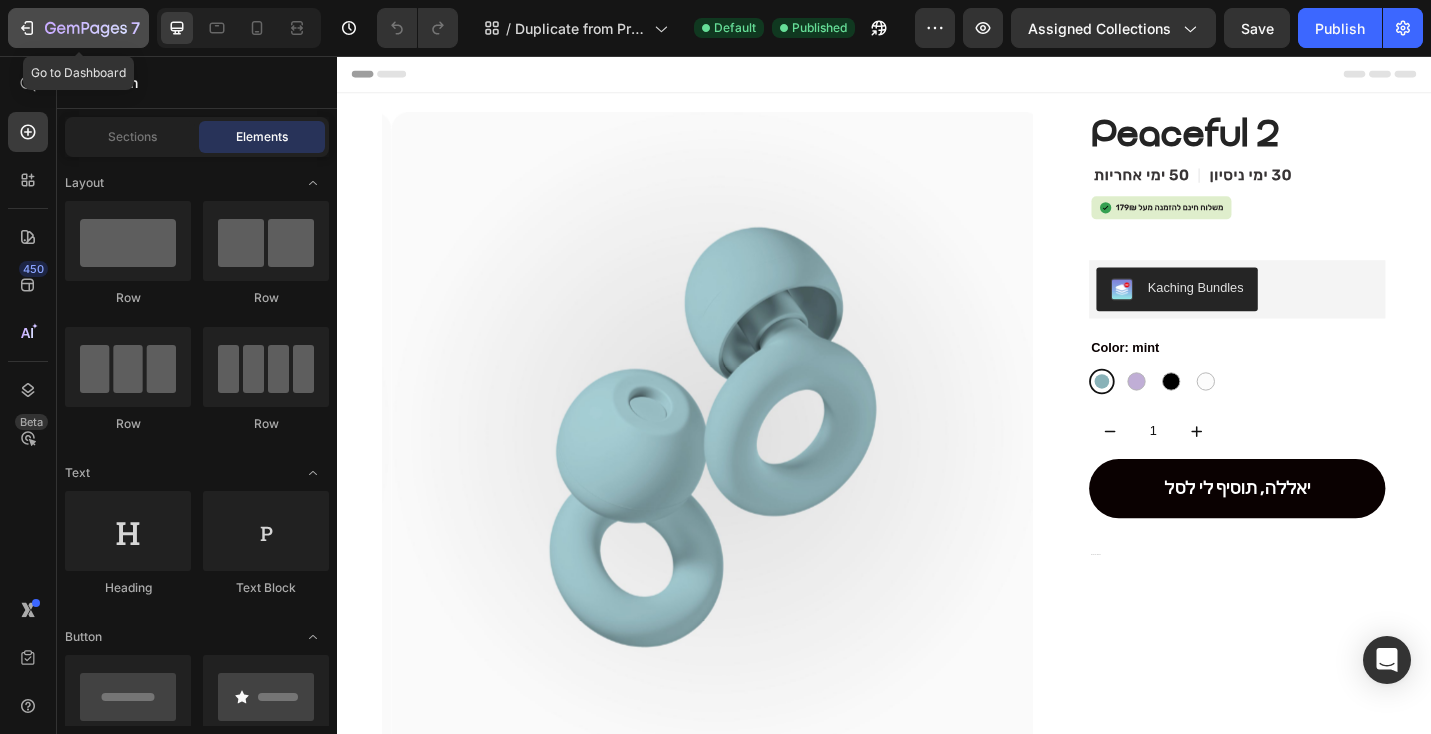 click 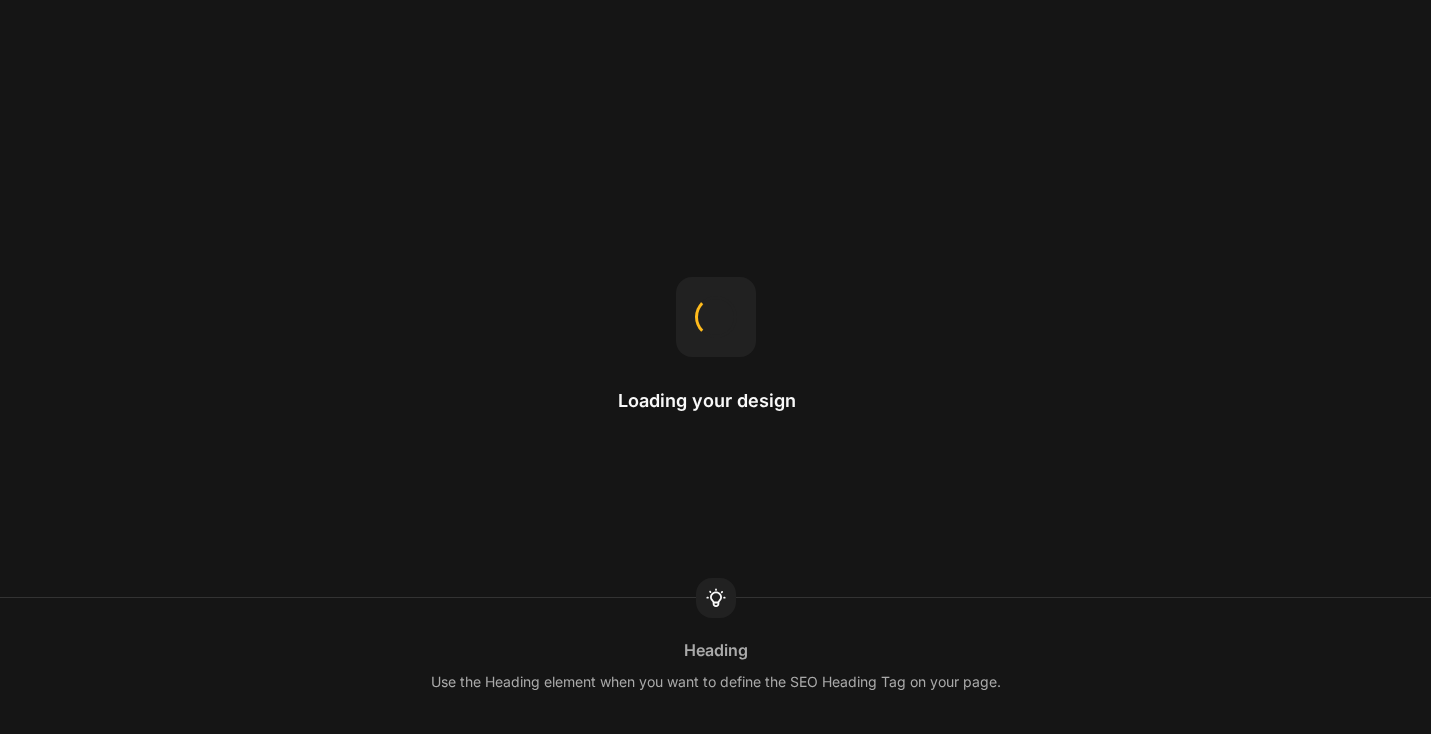 scroll, scrollTop: 0, scrollLeft: 0, axis: both 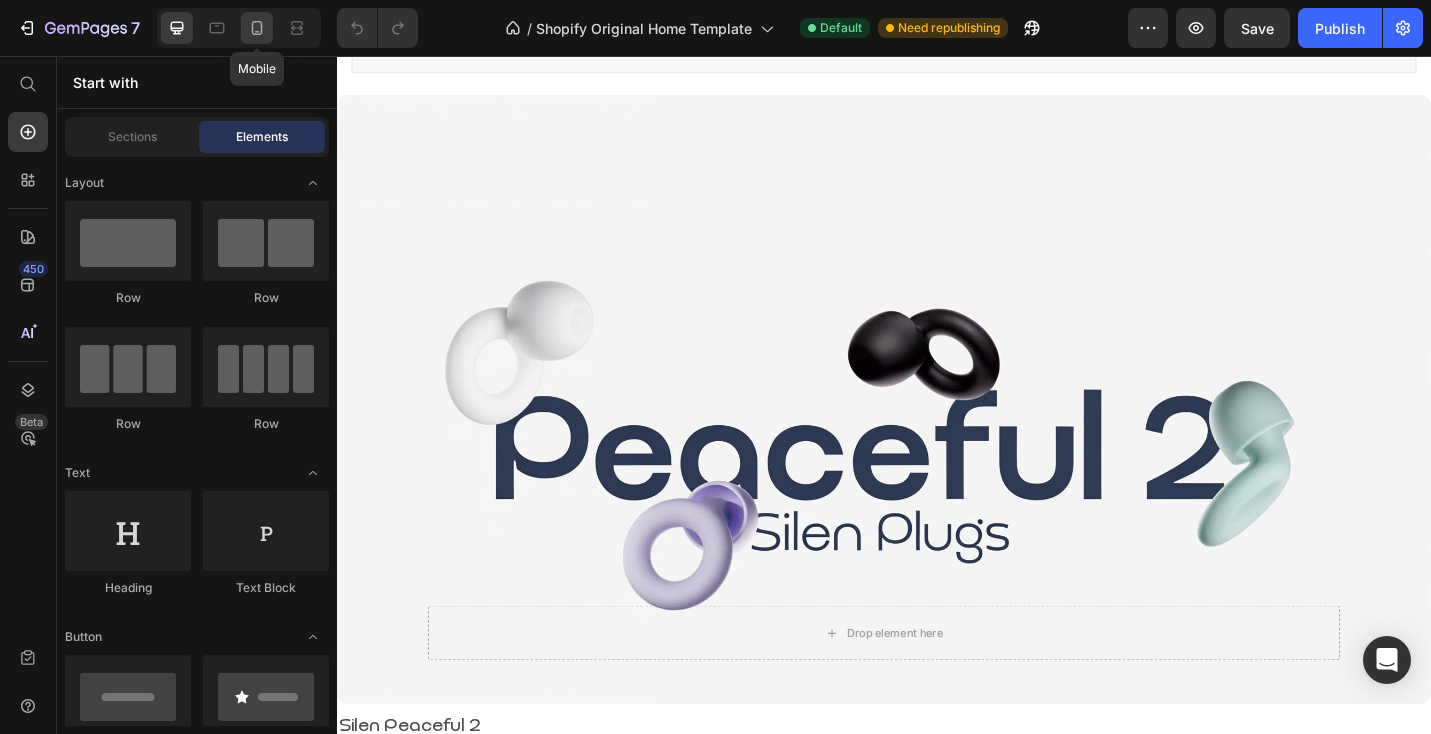 click 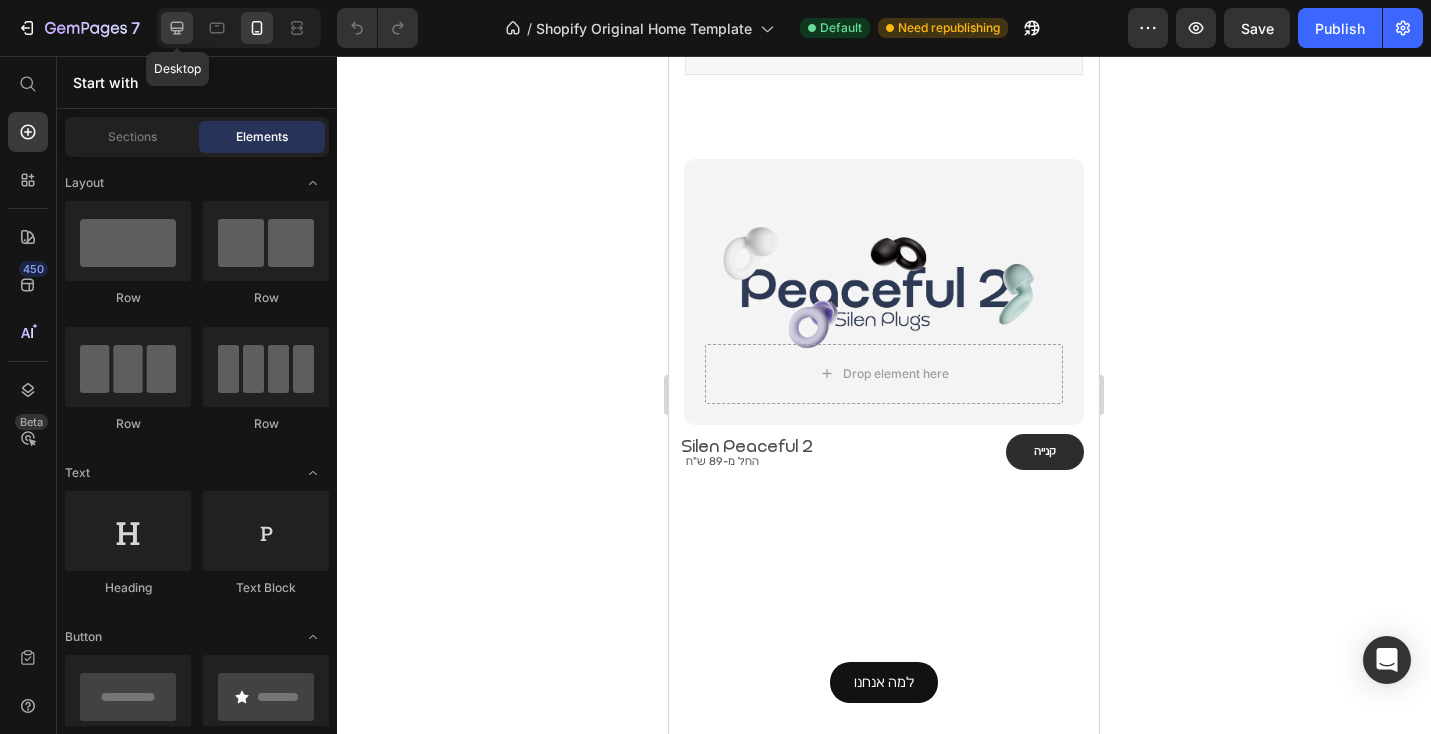 click 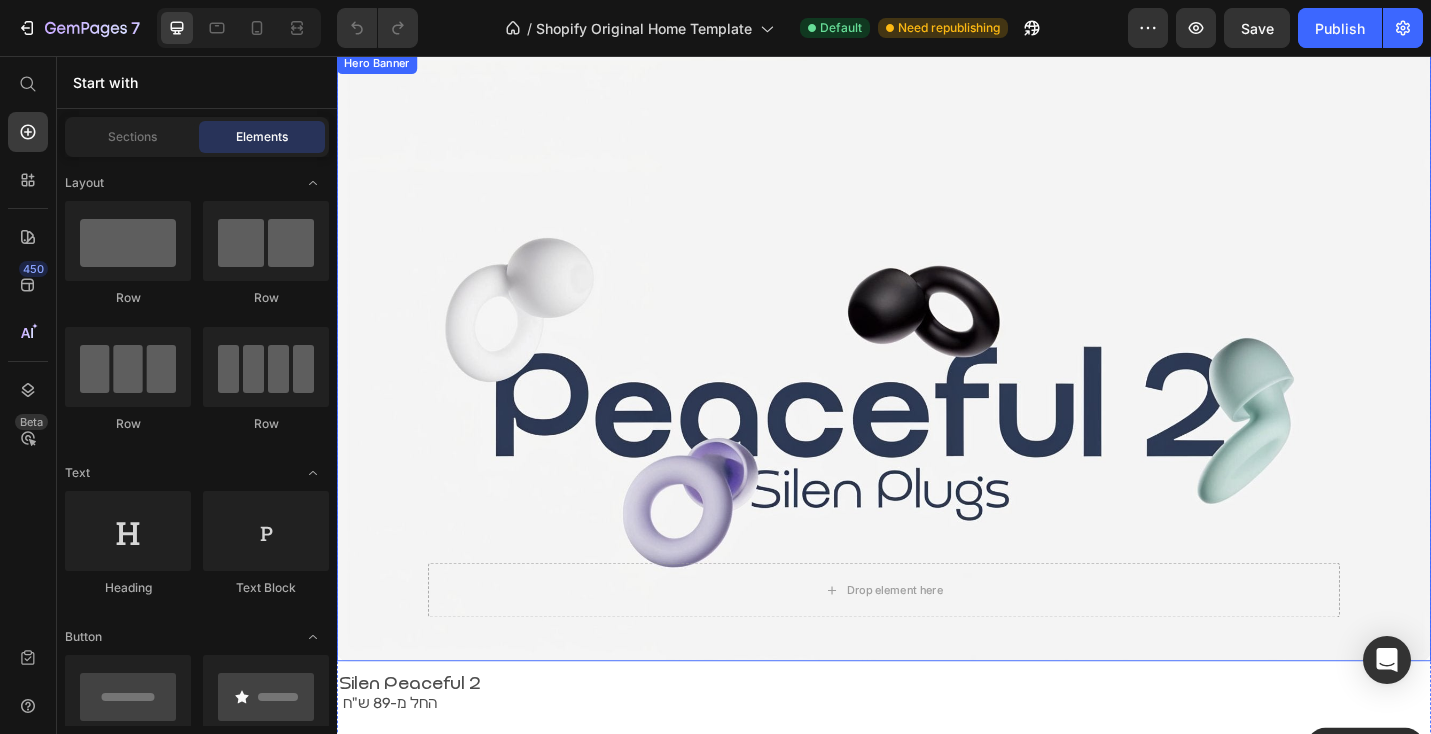 scroll, scrollTop: 271, scrollLeft: 0, axis: vertical 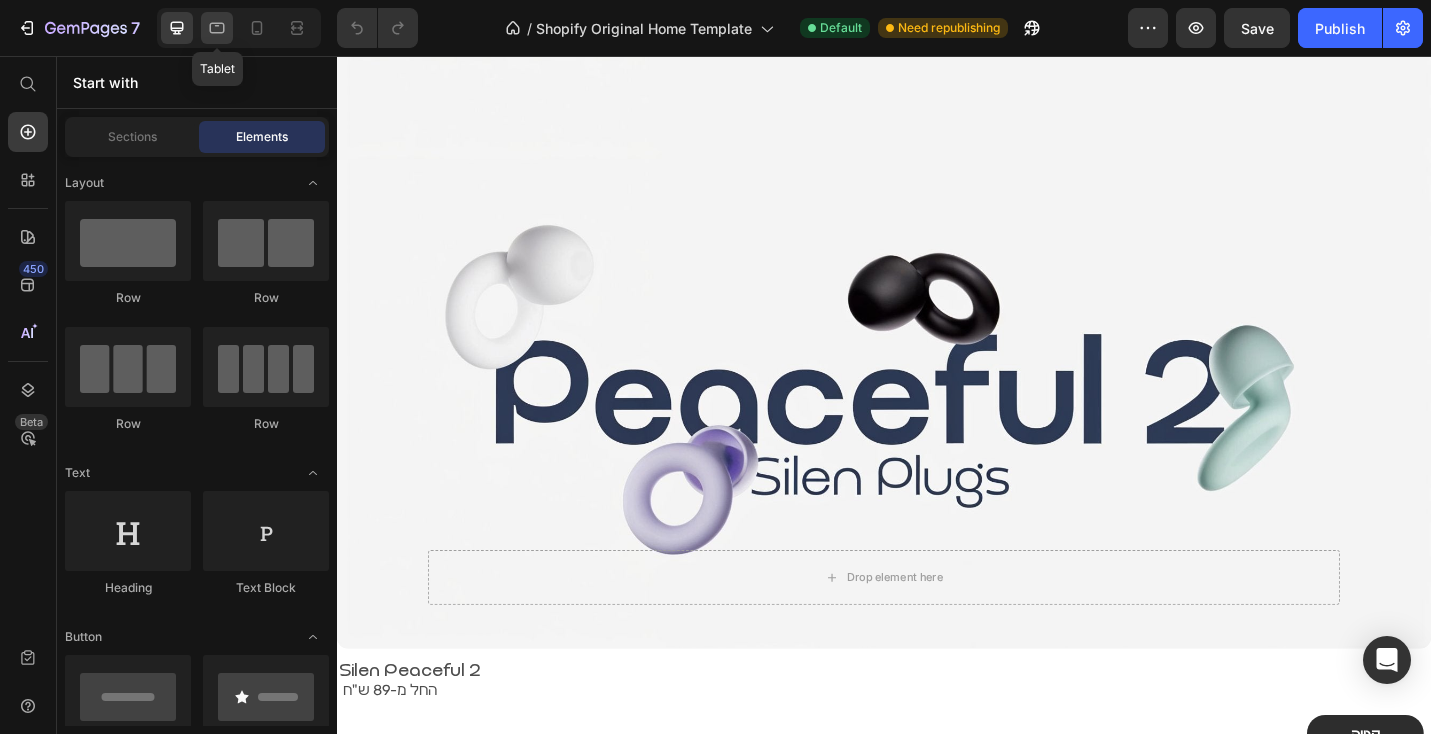 click 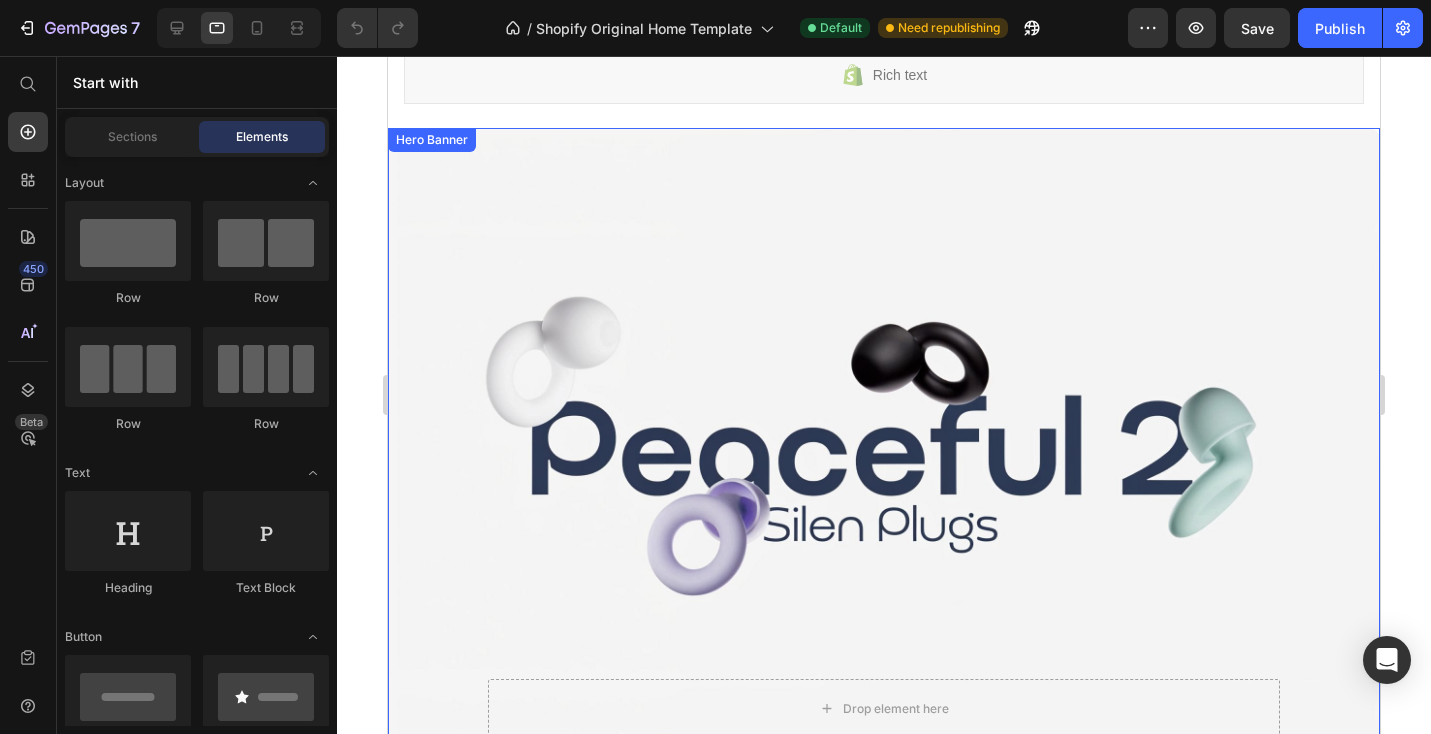scroll, scrollTop: 221, scrollLeft: 0, axis: vertical 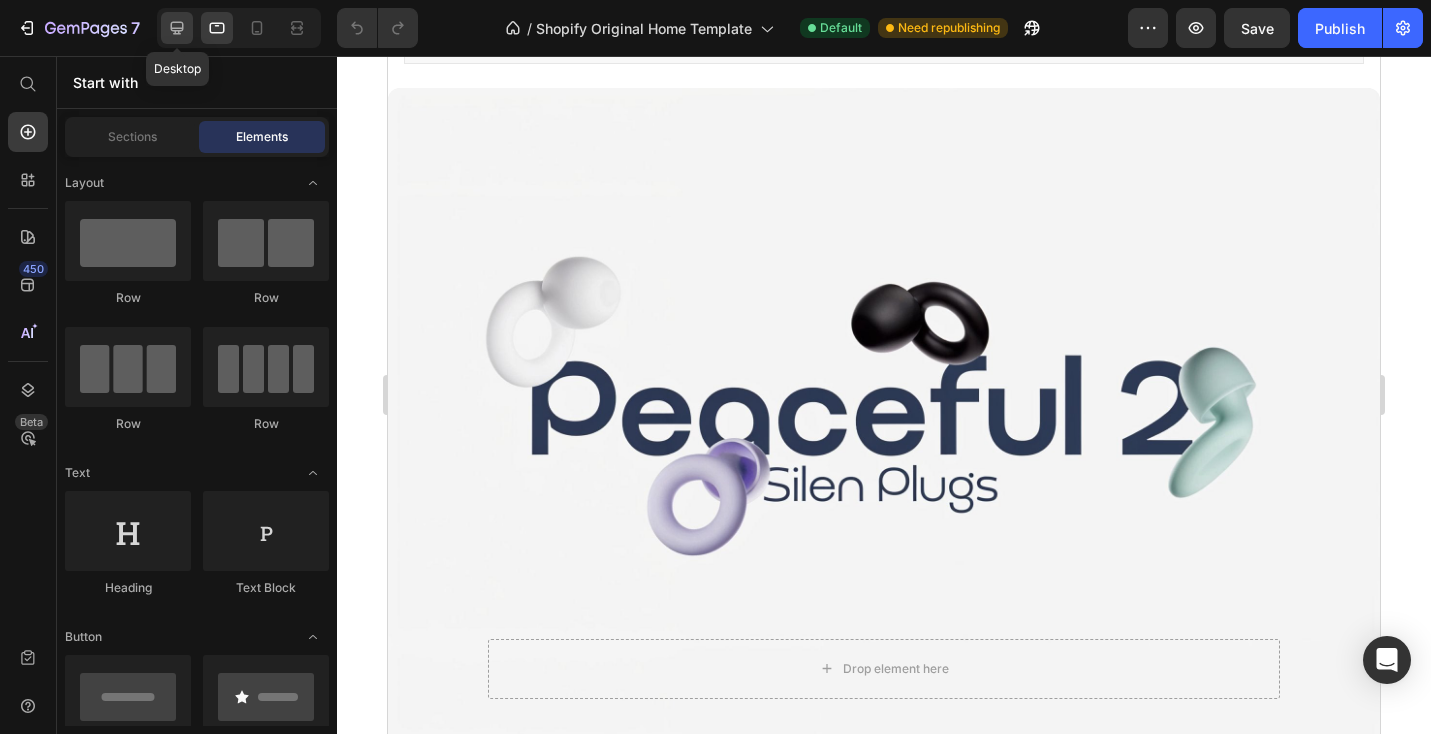 click 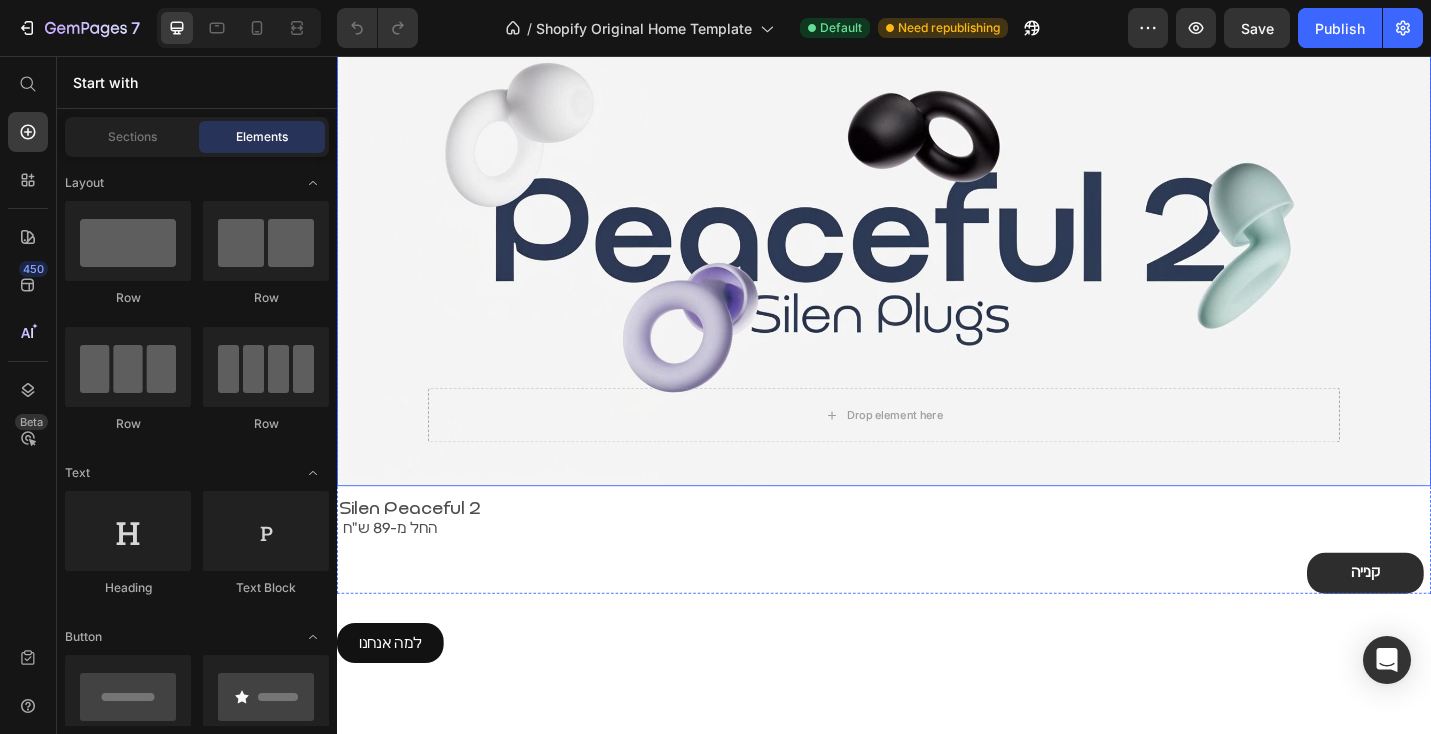 scroll, scrollTop: 451, scrollLeft: 0, axis: vertical 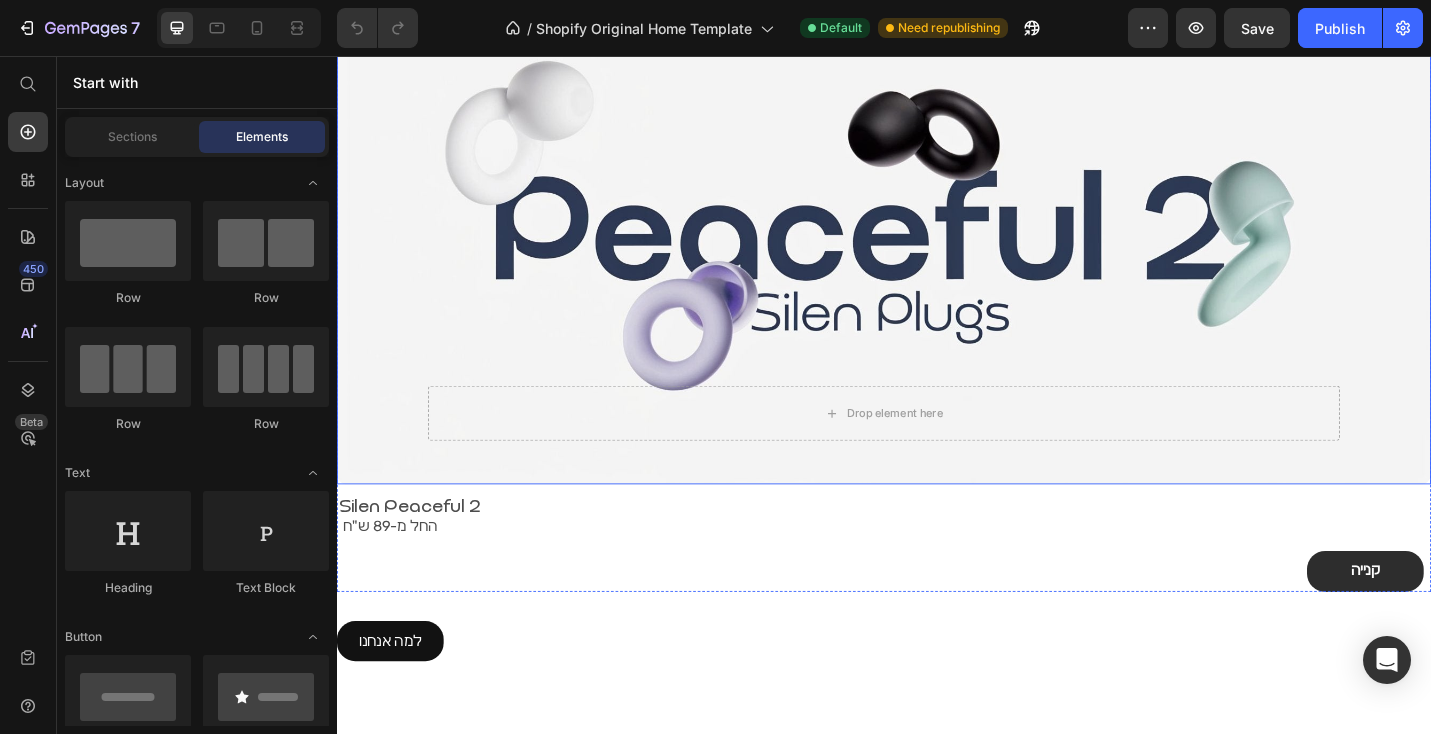 click on "Drop element here" at bounding box center [937, 448] 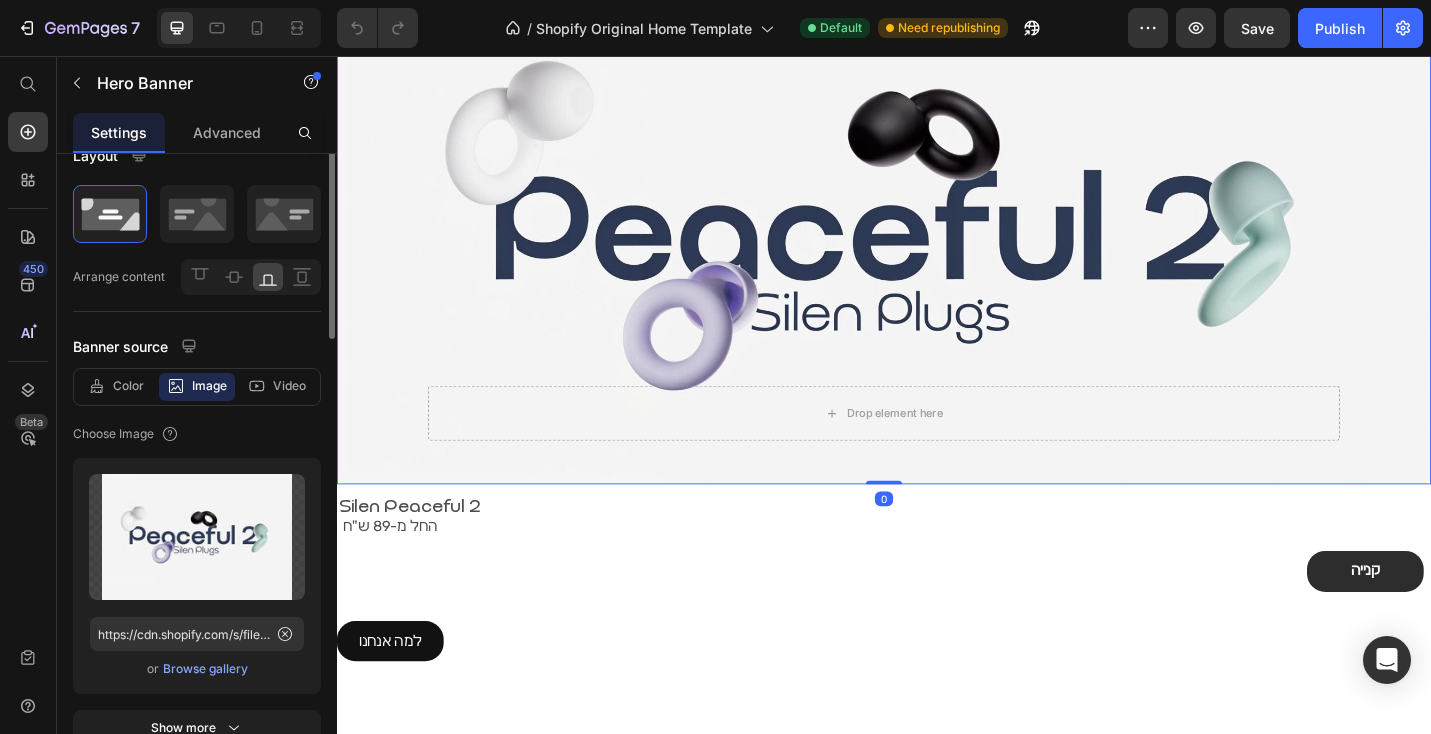 scroll, scrollTop: 34, scrollLeft: 0, axis: vertical 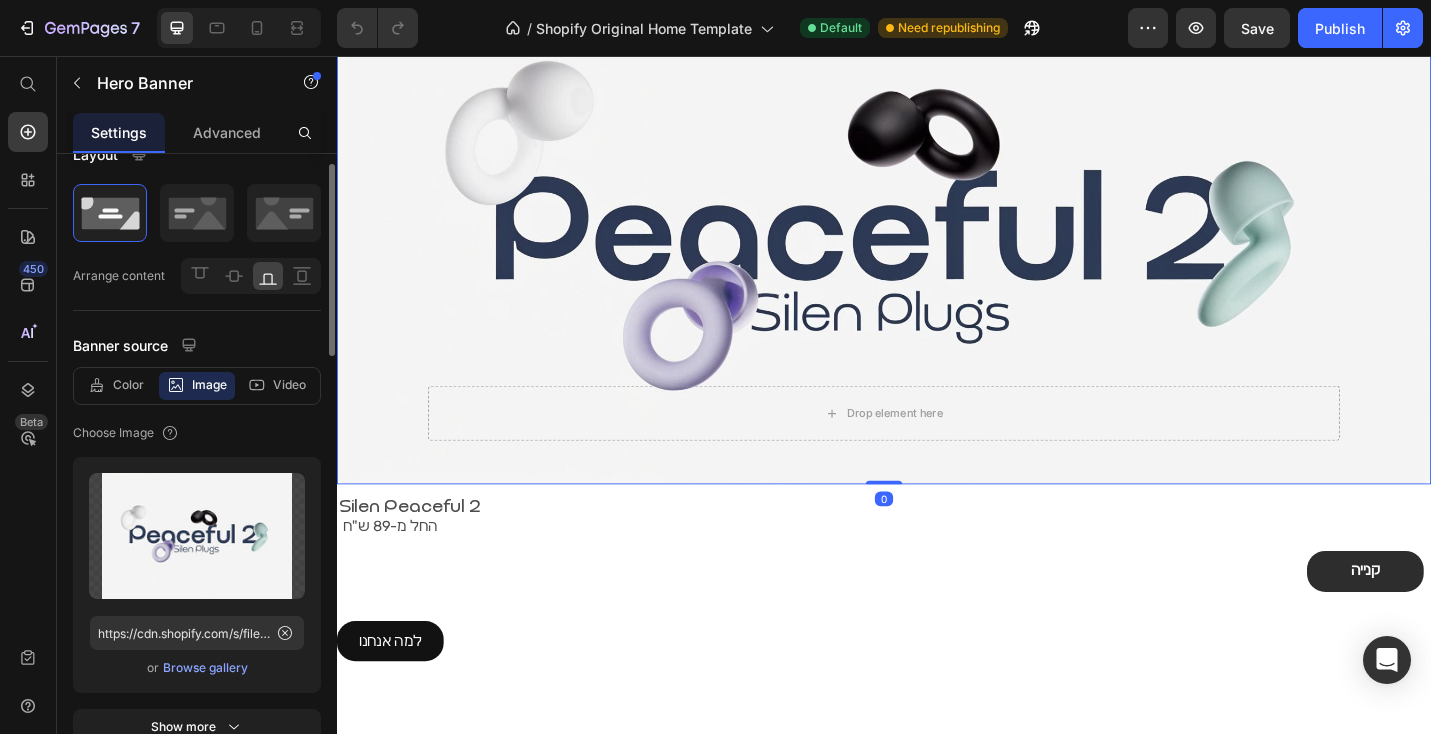 click on "Layout" at bounding box center (197, 154) 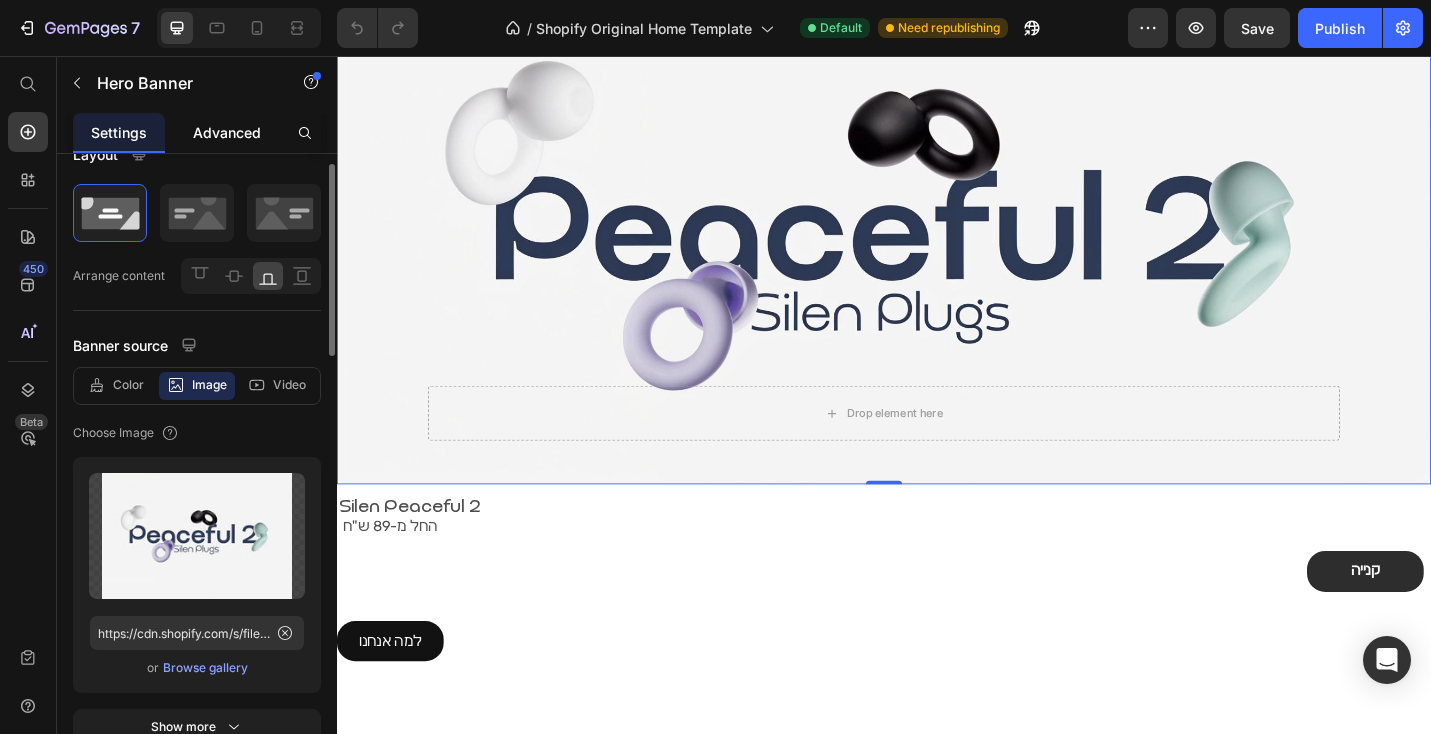 click on "Advanced" at bounding box center (227, 132) 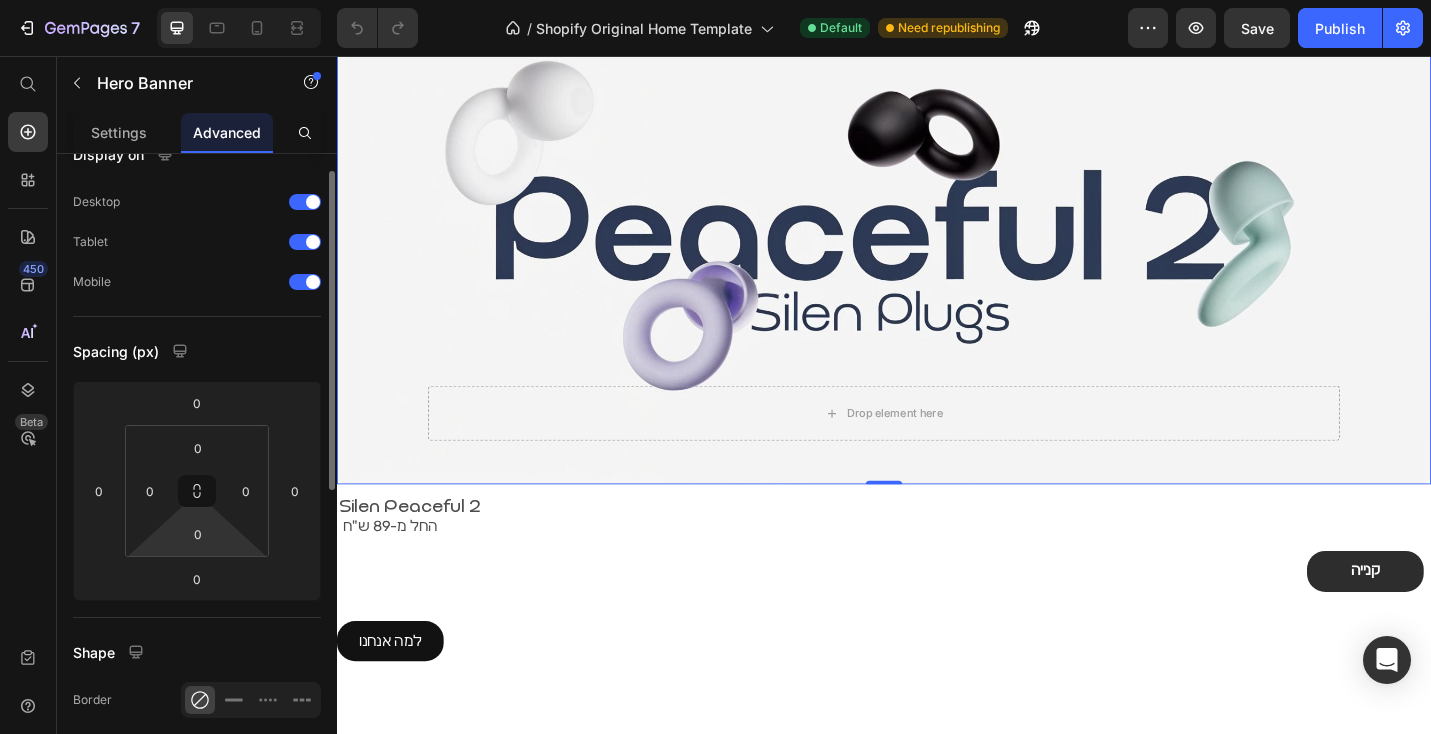 scroll, scrollTop: 0, scrollLeft: 0, axis: both 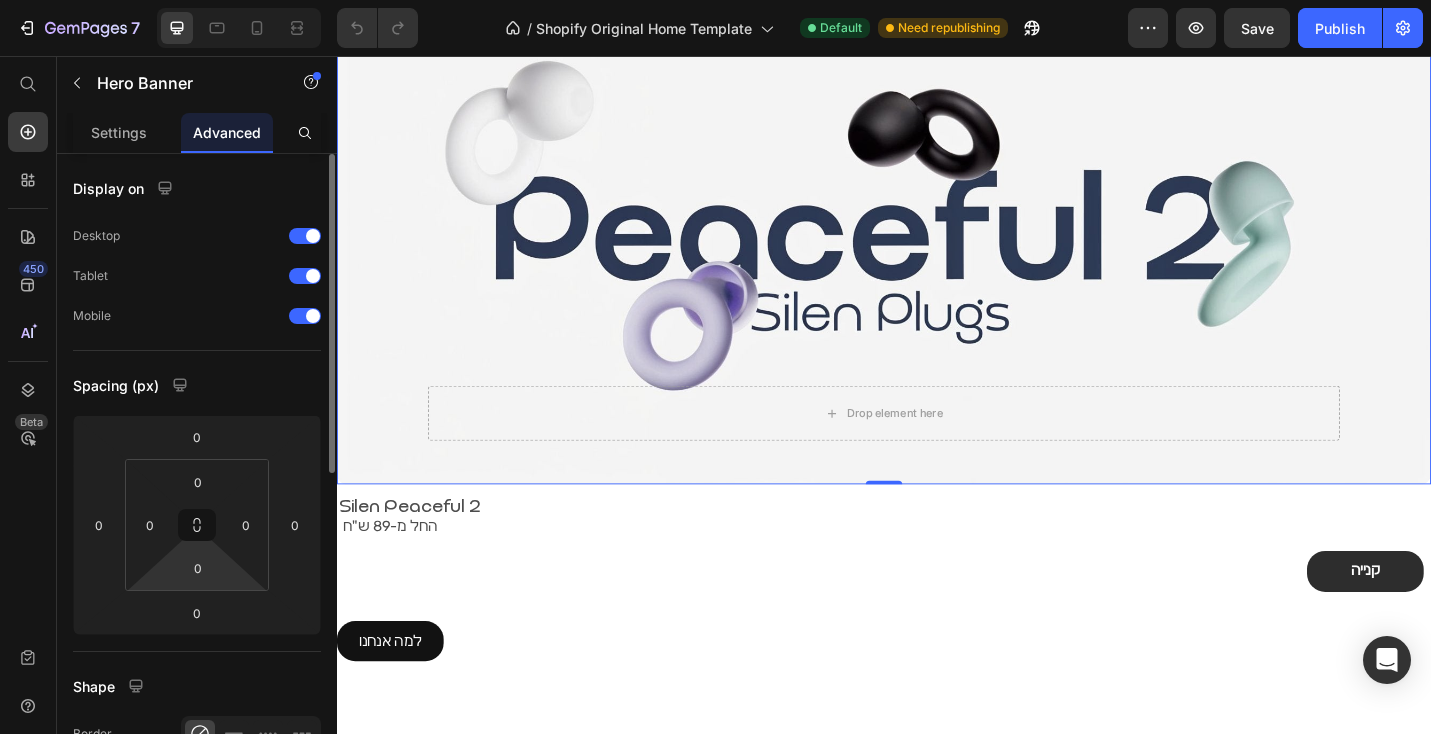 drag, startPoint x: 223, startPoint y: 137, endPoint x: 160, endPoint y: 579, distance: 446.46725 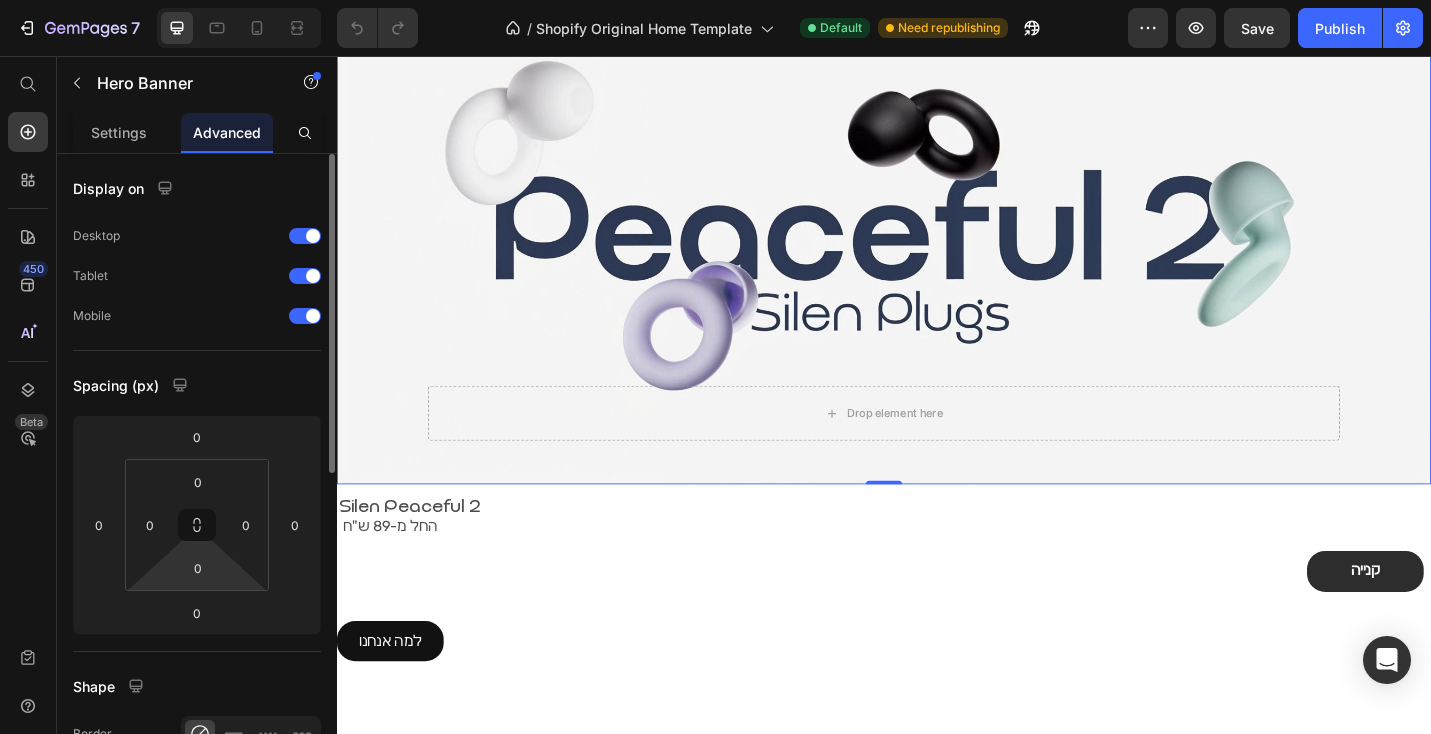 click on "Settings Advanced Display on Desktop Tablet Mobile Spacing (px) 0 0 0 0 0 0 0 0 Shape Border Corner Shadow Position Opacity 100 % Animation Interaction Upgrade to Optimize plan  to unlock Interaction & other premium features. CSS class  Delete element" at bounding box center (197, 452) 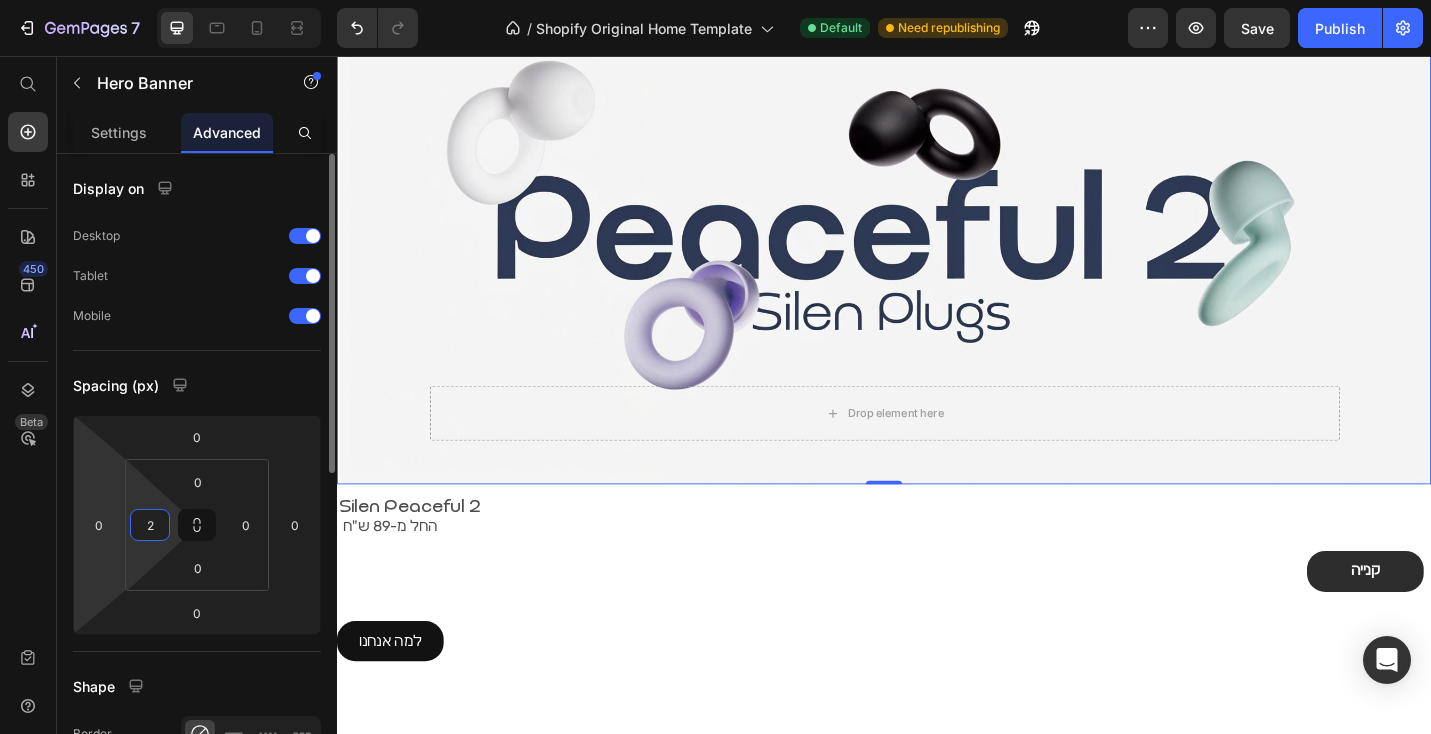 click on "7   /  Shopify Original Home Template Default Need republishing Preview  Save   Publish  450 Beta Start with Sections Elements Hero Section Product Detail Brands Trusted Badges Guarantee Product Breakdown How to use Testimonials Compare Bundle FAQs Social Proof Brand Story Product List Collection Blog List Contact Sticky Add to Cart Custom Footer Browse Library 450 Layout
Row
Row
Row
Row Text
Heading
Text Block Button
Button
Button
Sticky Back to top Media
Image" at bounding box center [715, 0] 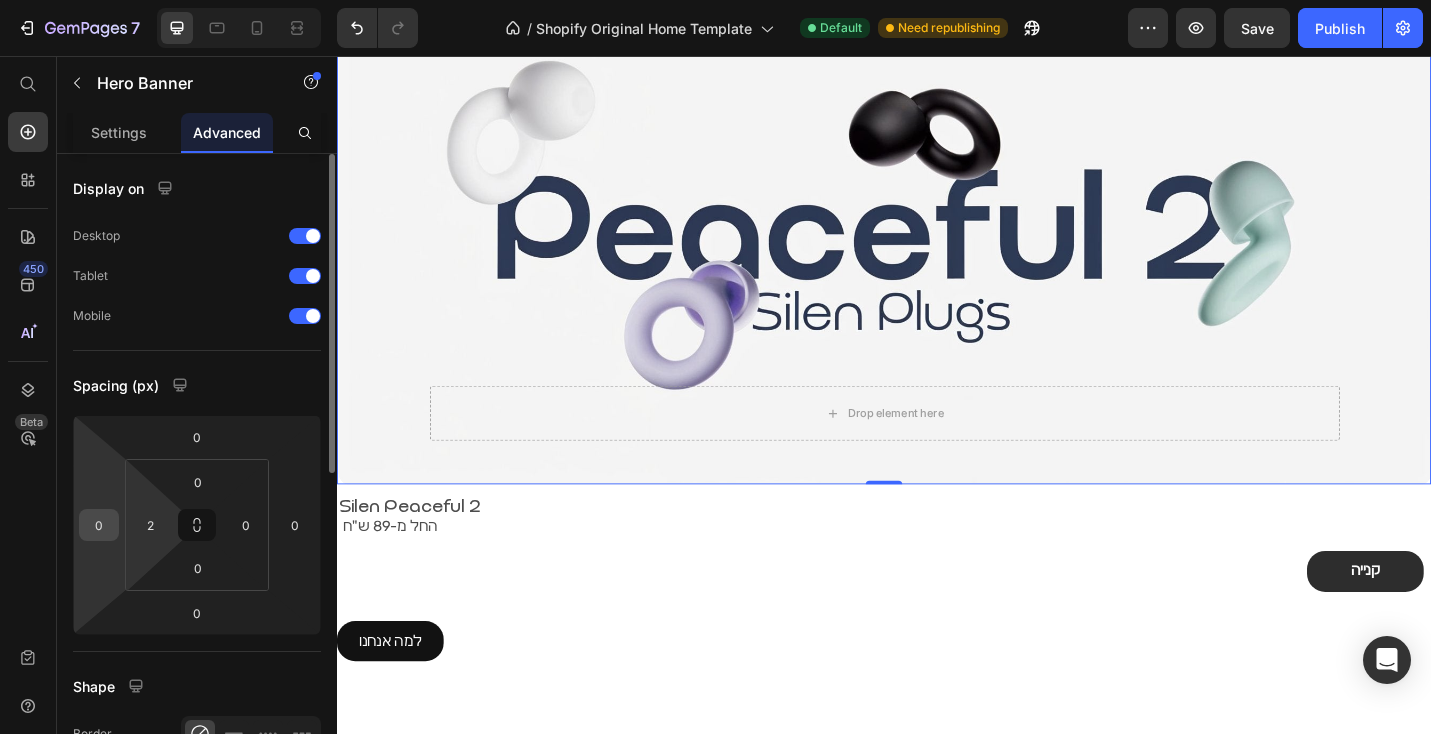 click on "0" at bounding box center [99, 525] 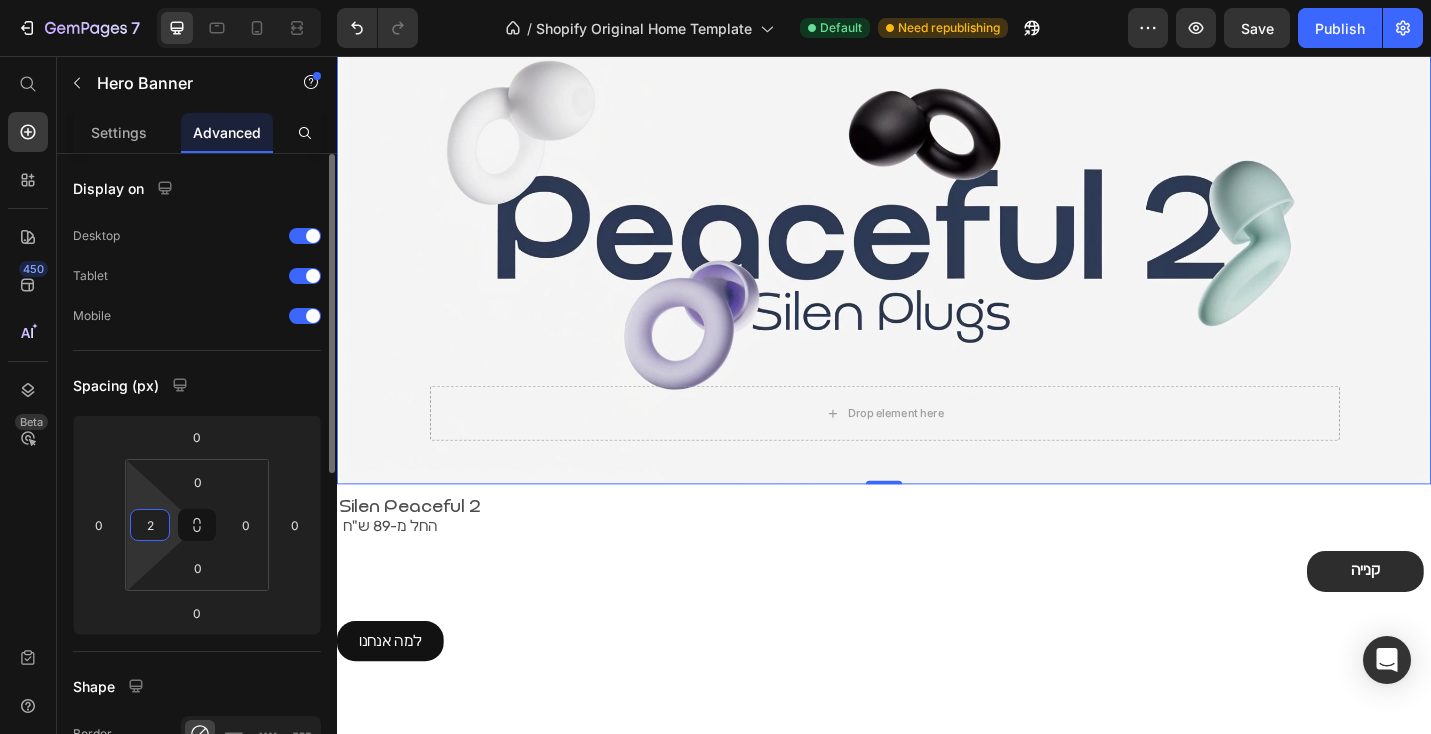 click on "2" at bounding box center [150, 525] 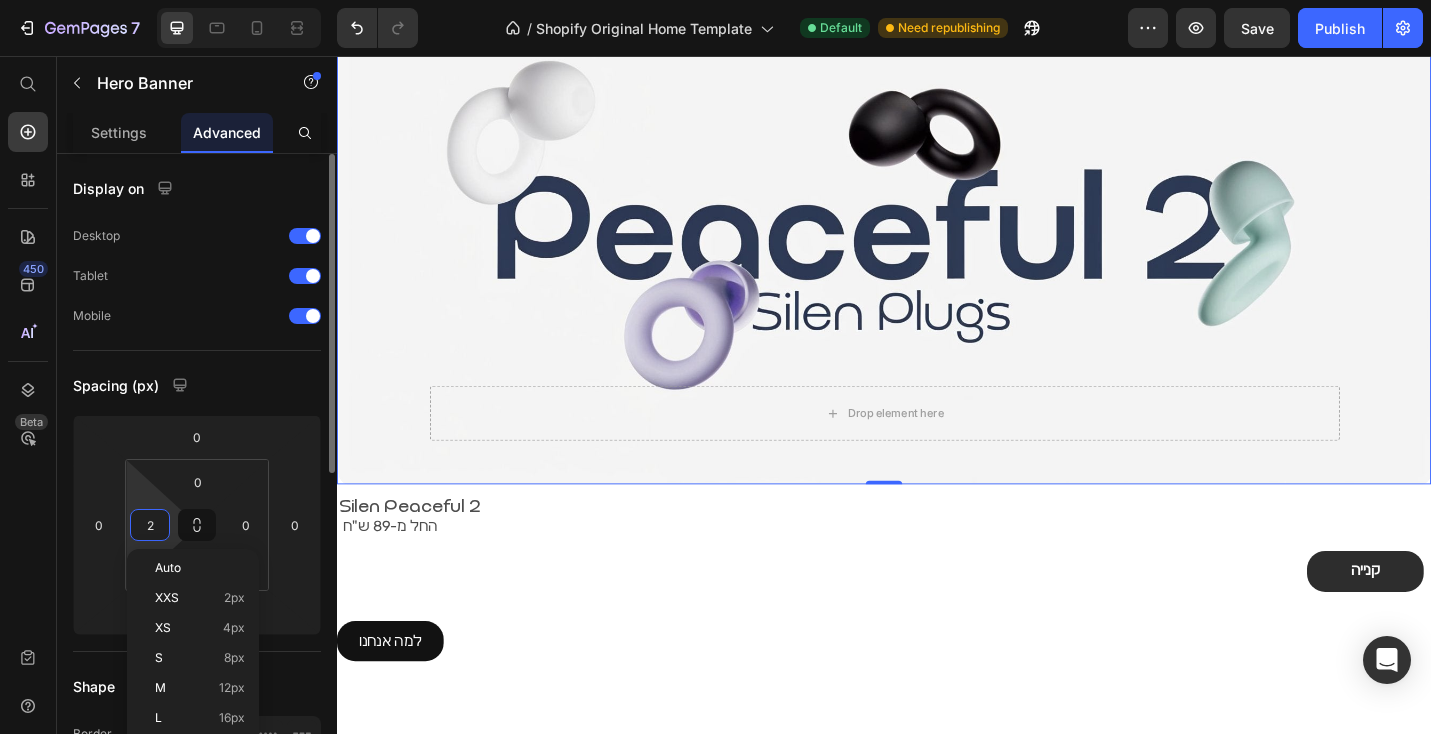 click on "2" at bounding box center (150, 525) 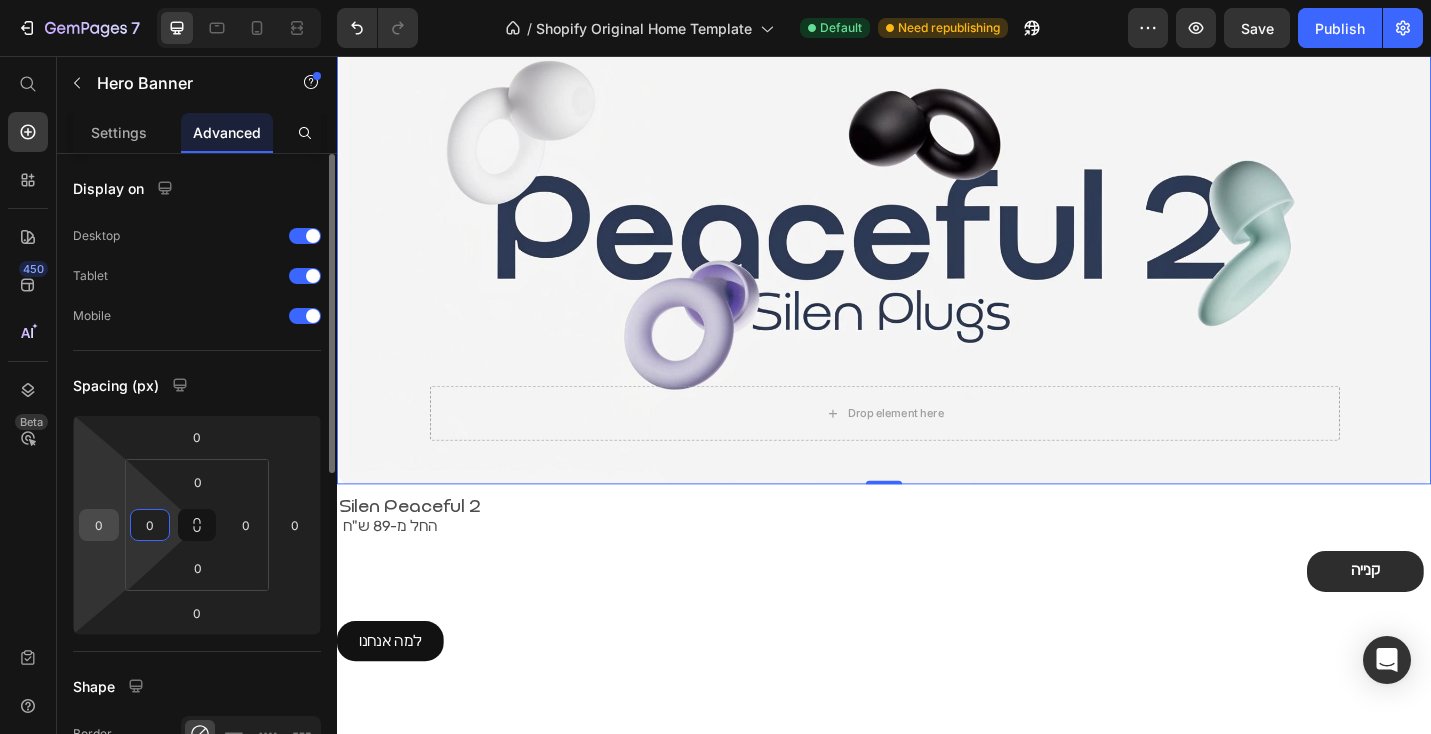 type on "0" 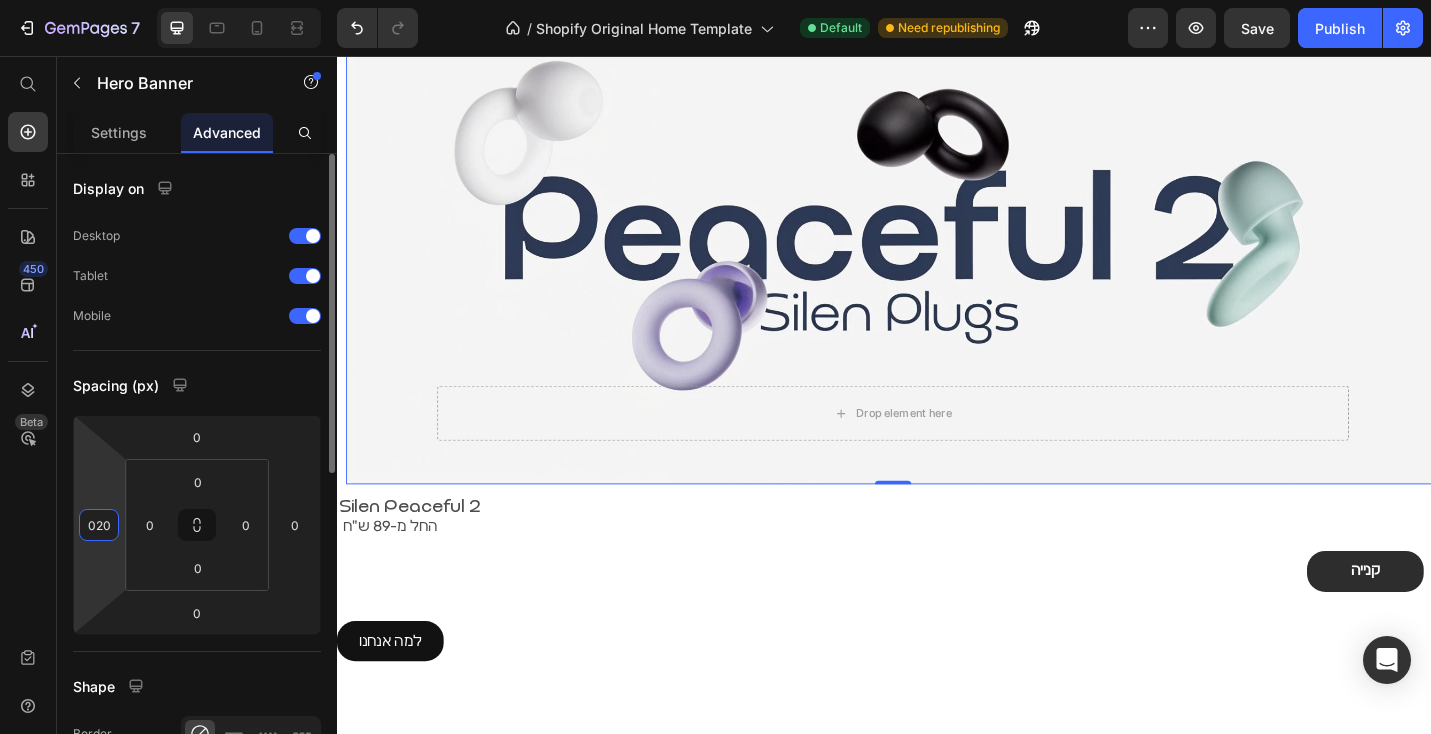 click on "020" at bounding box center [99, 525] 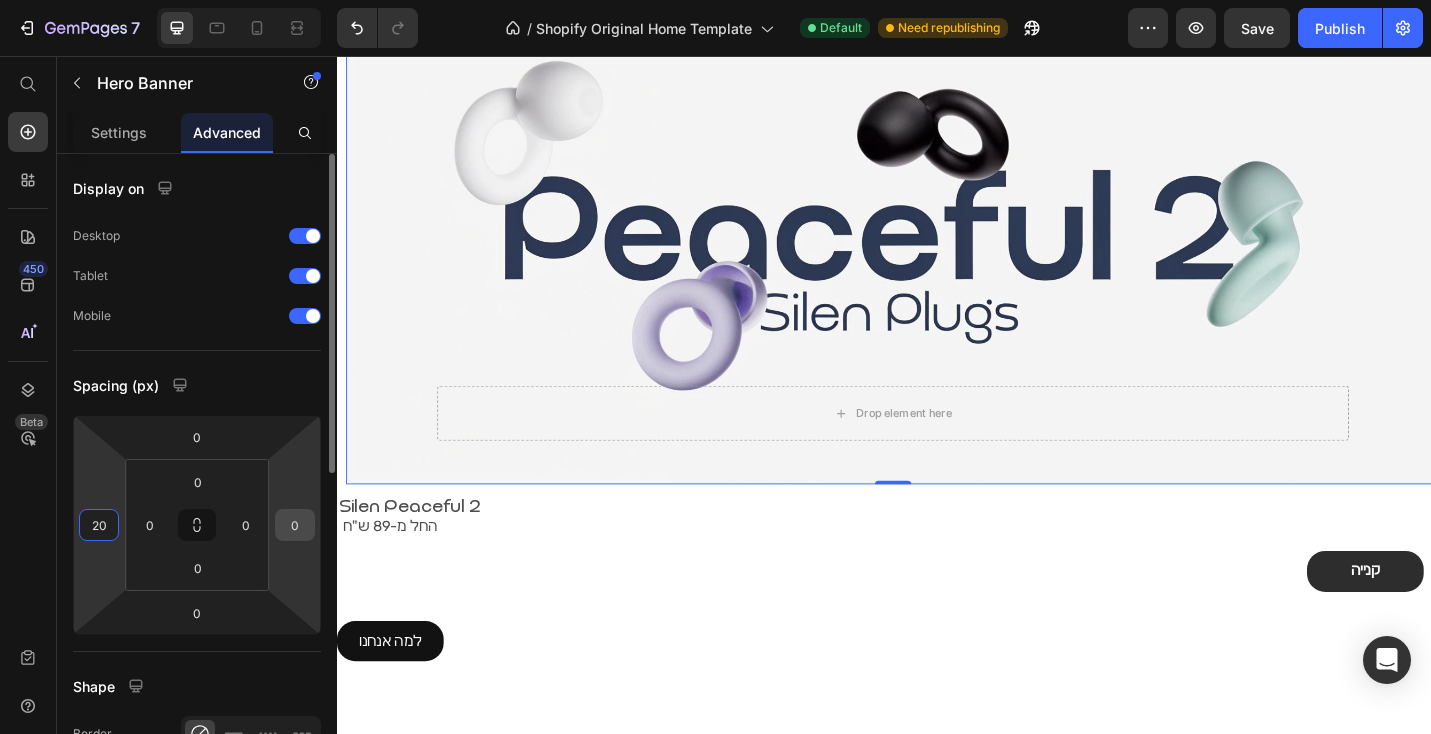 type on "20" 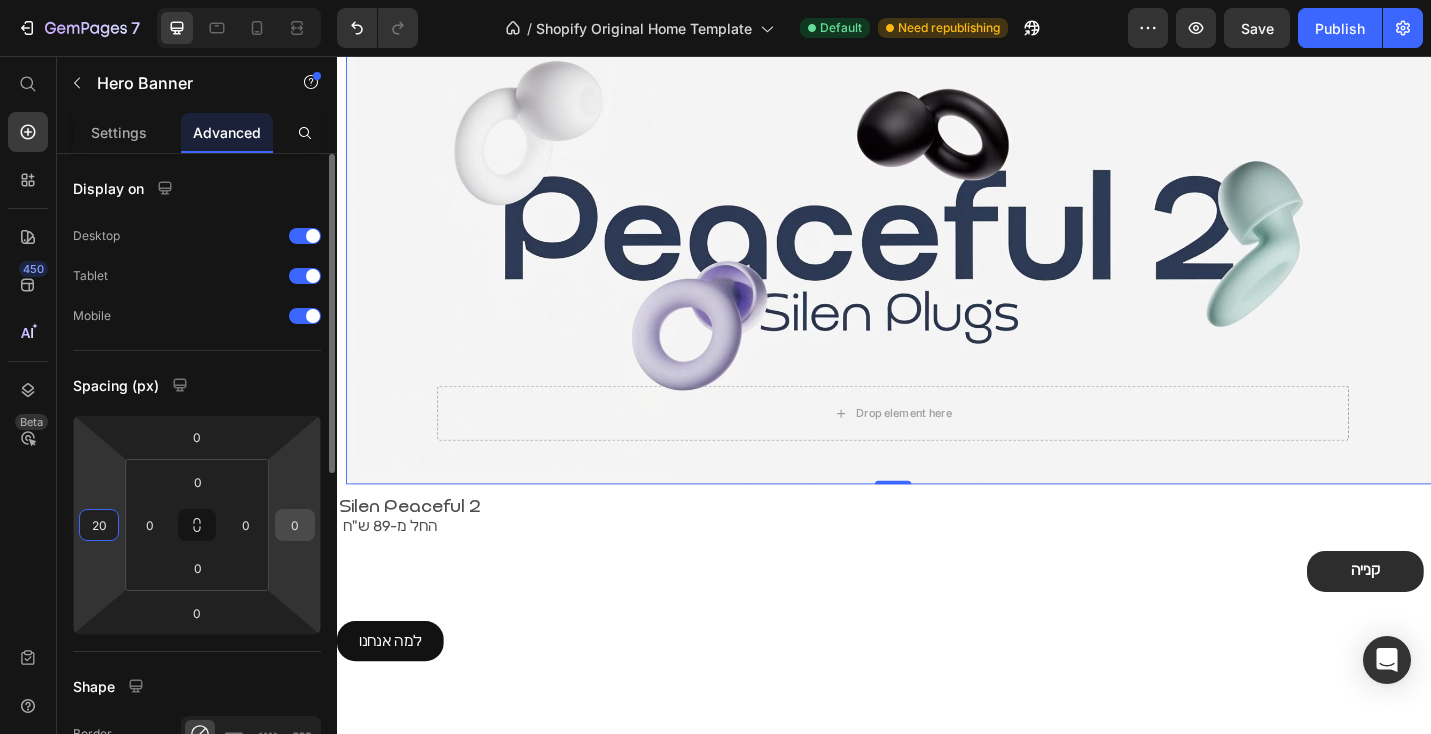 click on "0" at bounding box center [295, 525] 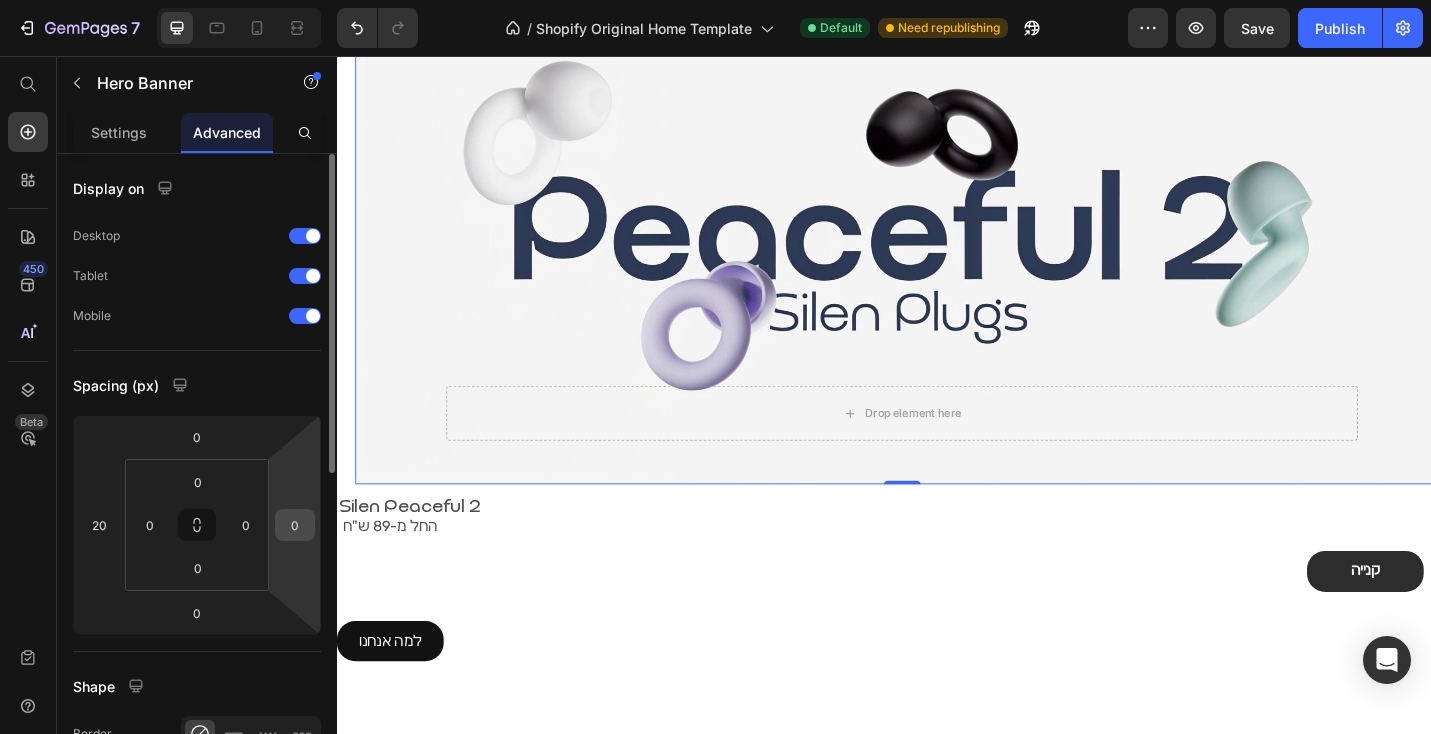drag, startPoint x: 49, startPoint y: -110, endPoint x: 298, endPoint y: 525, distance: 682.07477 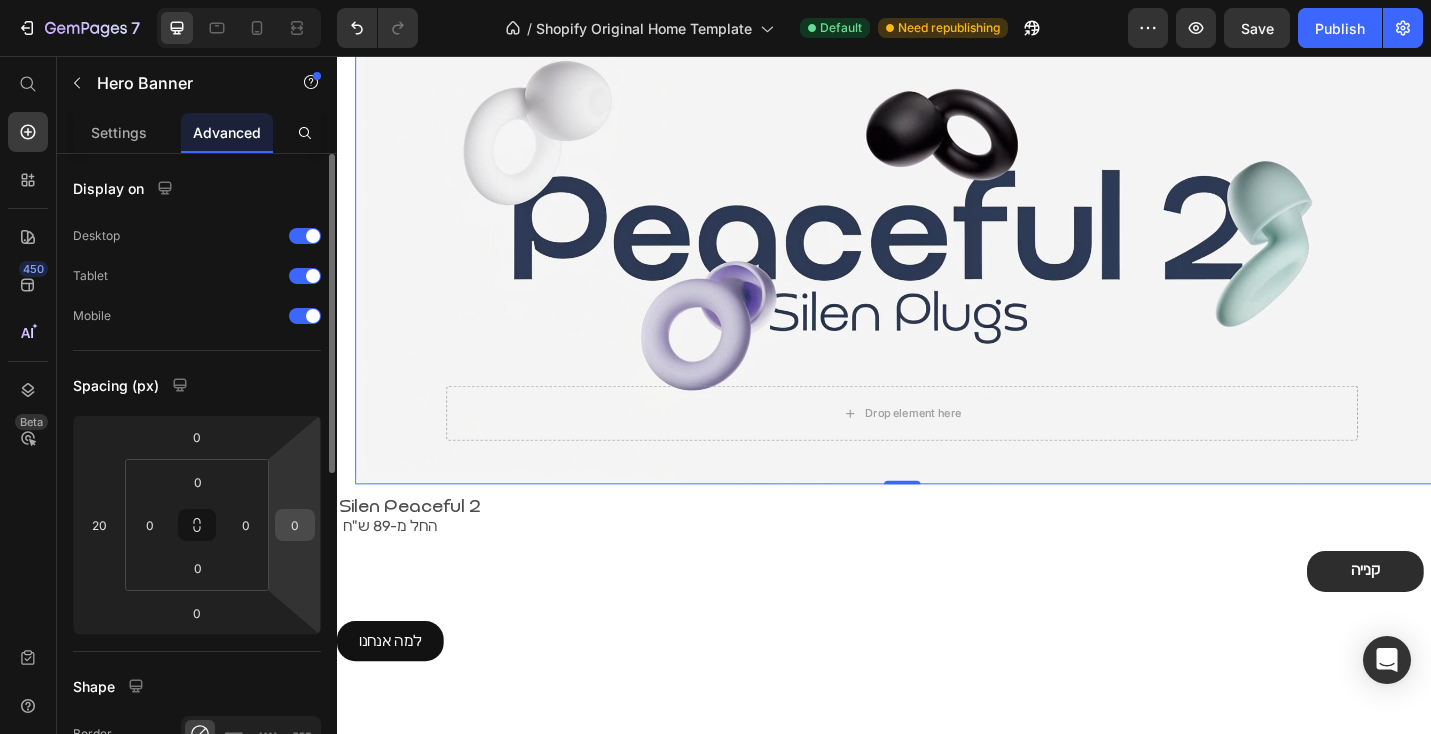 click on "Hero Banner Settings Advanced Display on Desktop Tablet Mobile Spacing (px) 0 20 0 0 0 0 0 0 Shape Border Corner Shadow Position Opacity 100 % Animation Interaction Upgrade to Optimize plan  to unlock Interaction & other premium features. CSS class  Delete element" at bounding box center (197, 395) 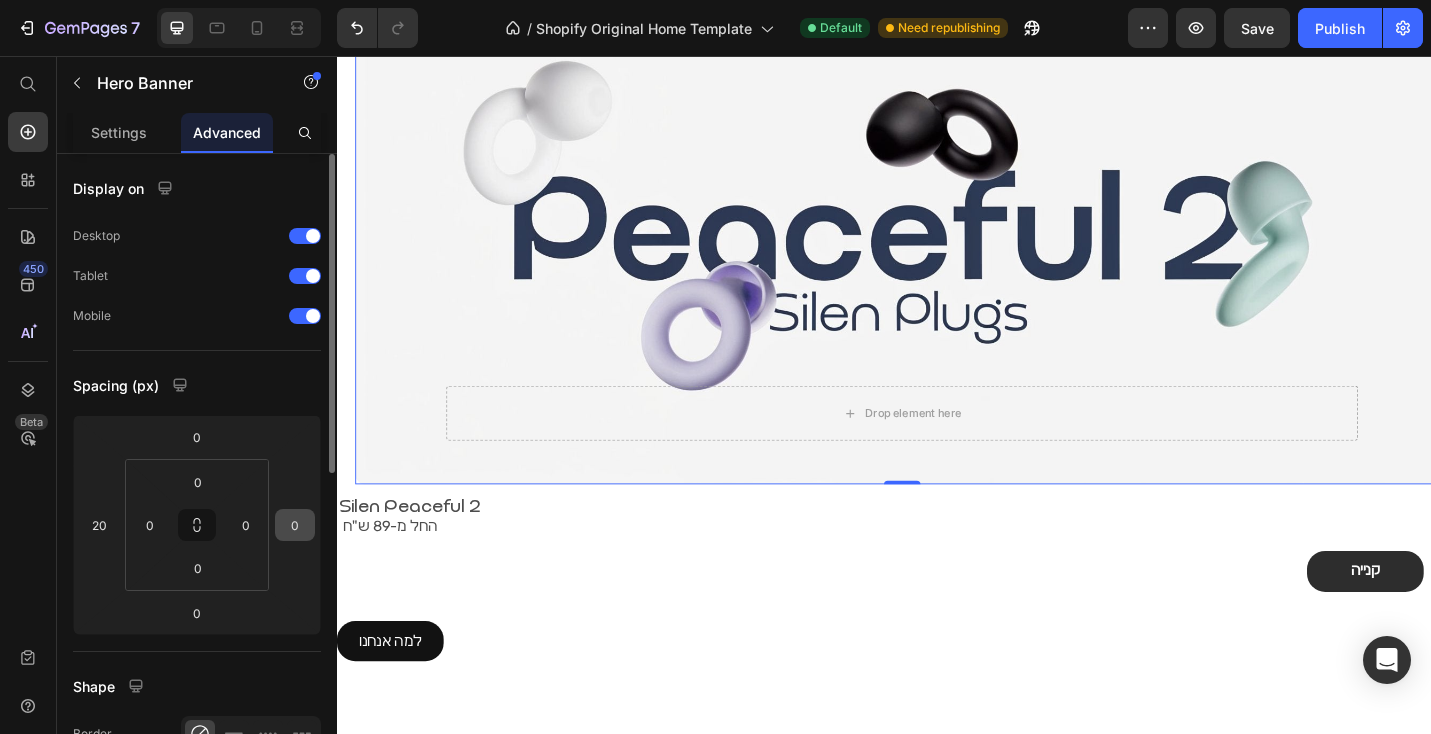 click on "0" at bounding box center [295, 525] 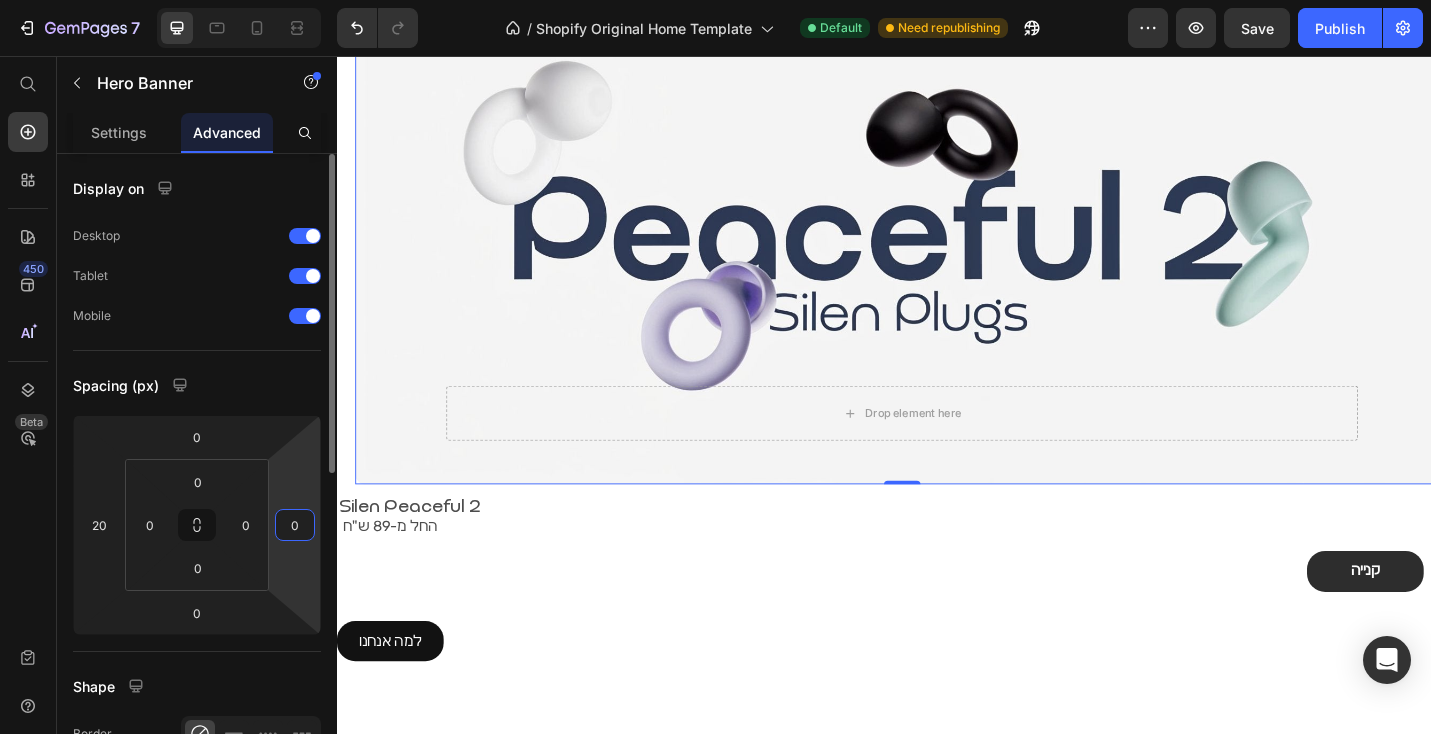 click on "0" at bounding box center (295, 525) 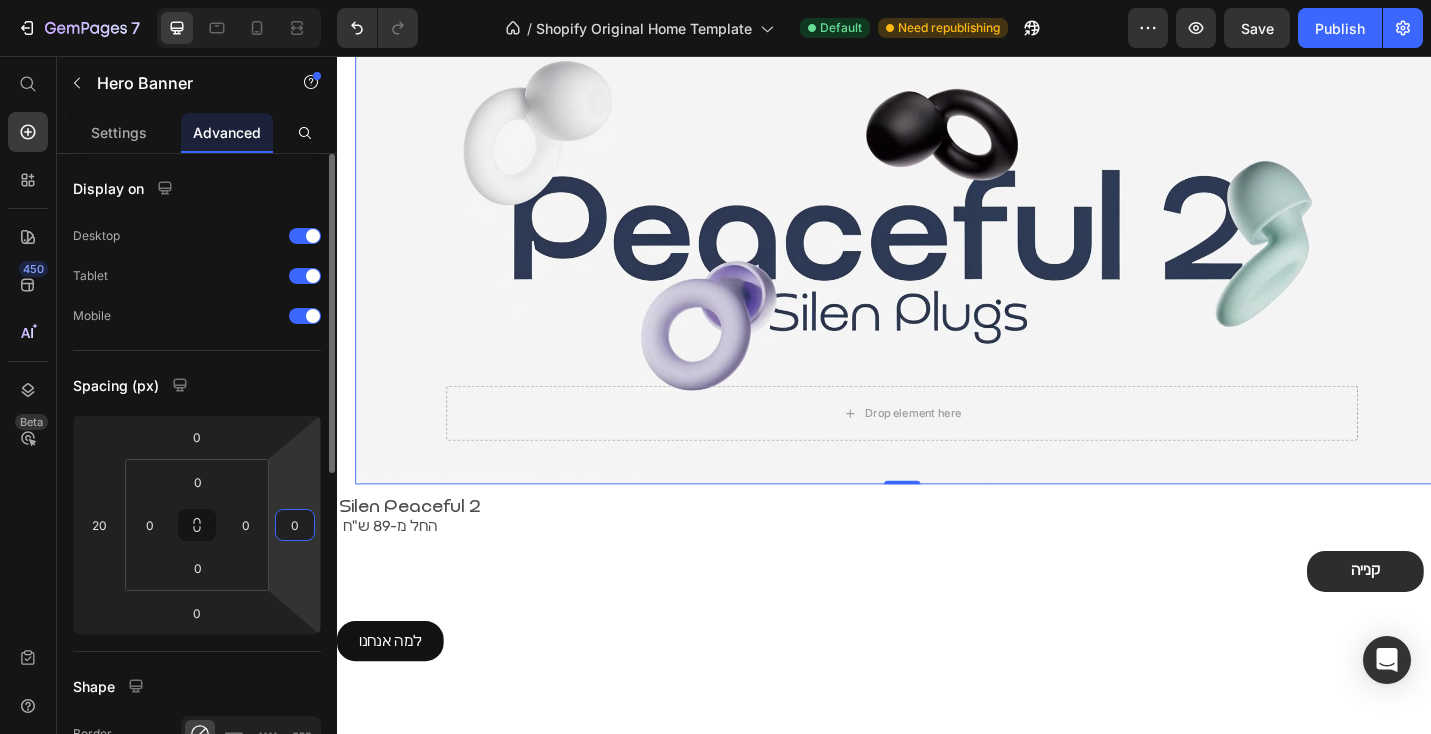 click on "0" at bounding box center (295, 525) 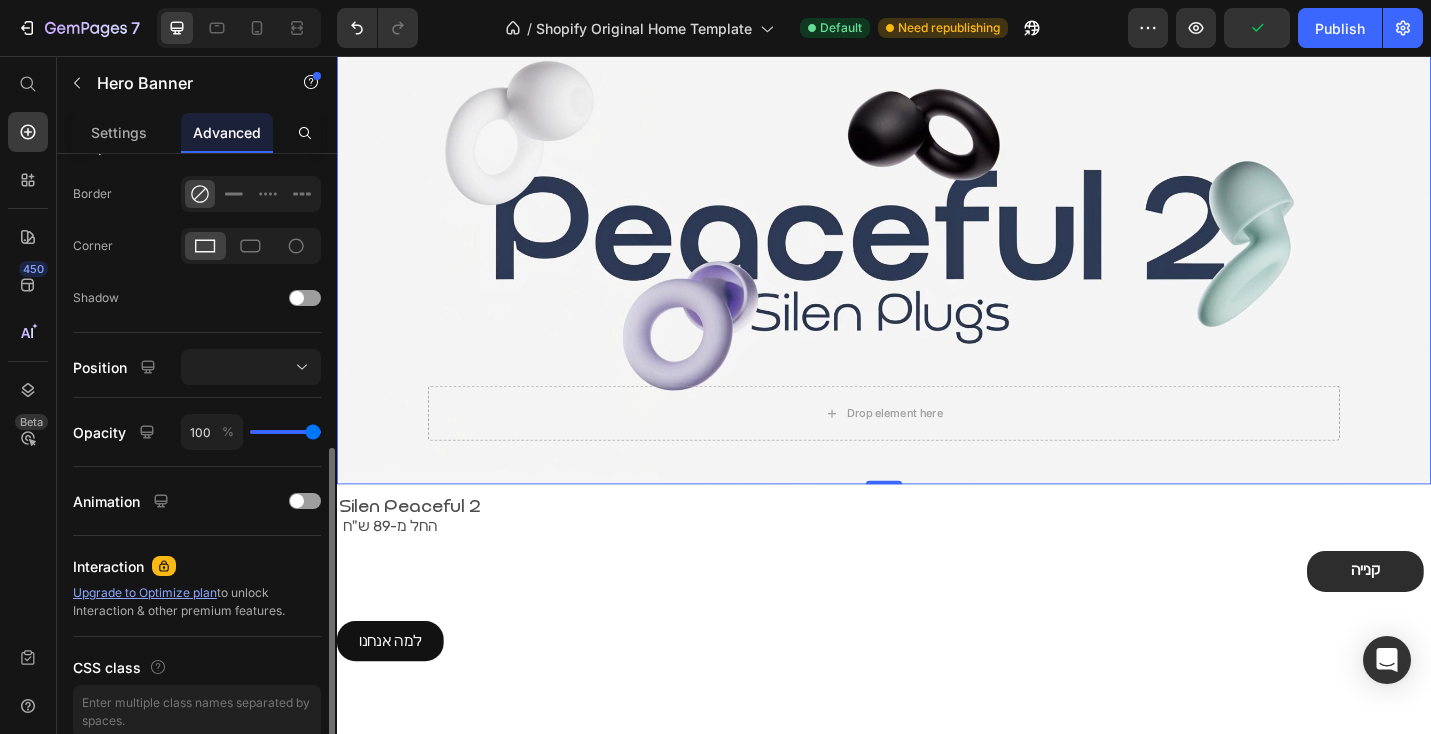 scroll, scrollTop: 439, scrollLeft: 0, axis: vertical 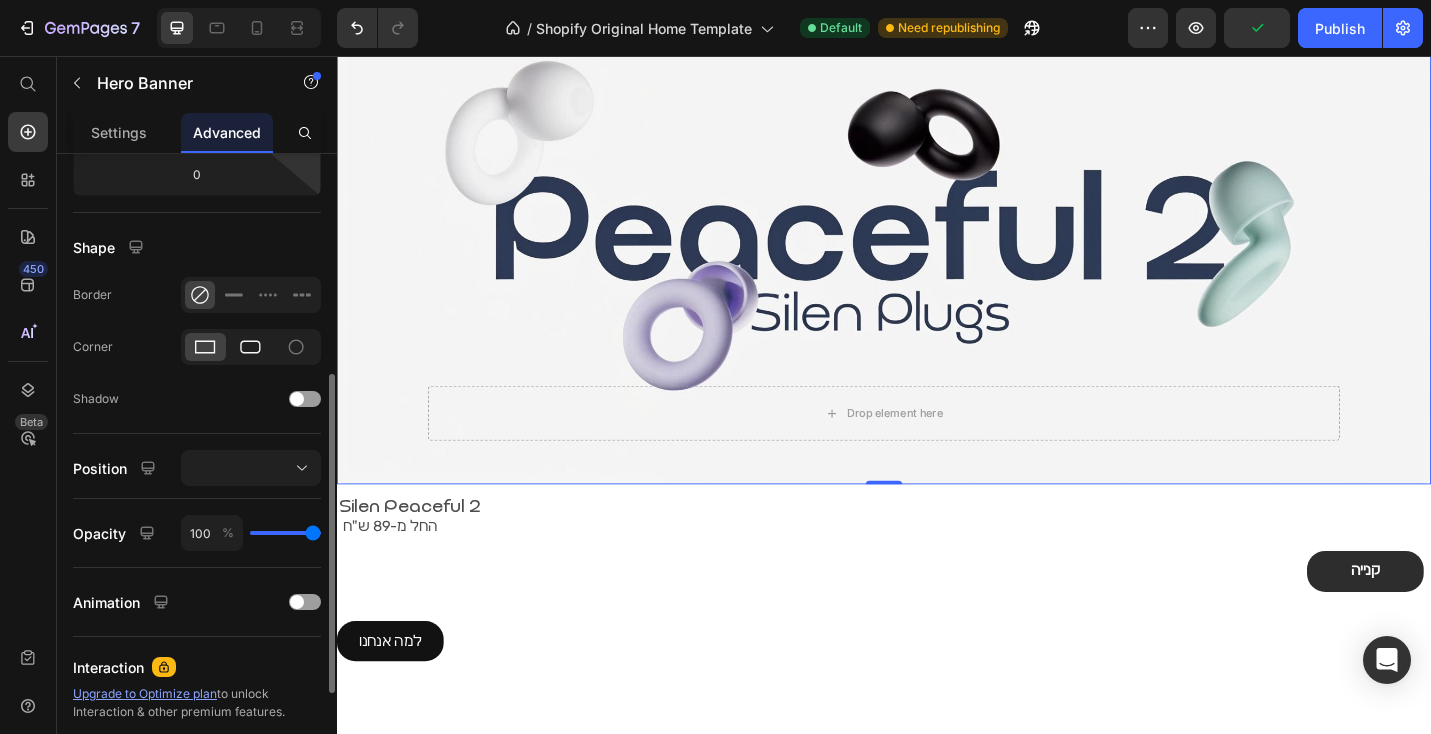 type on "20" 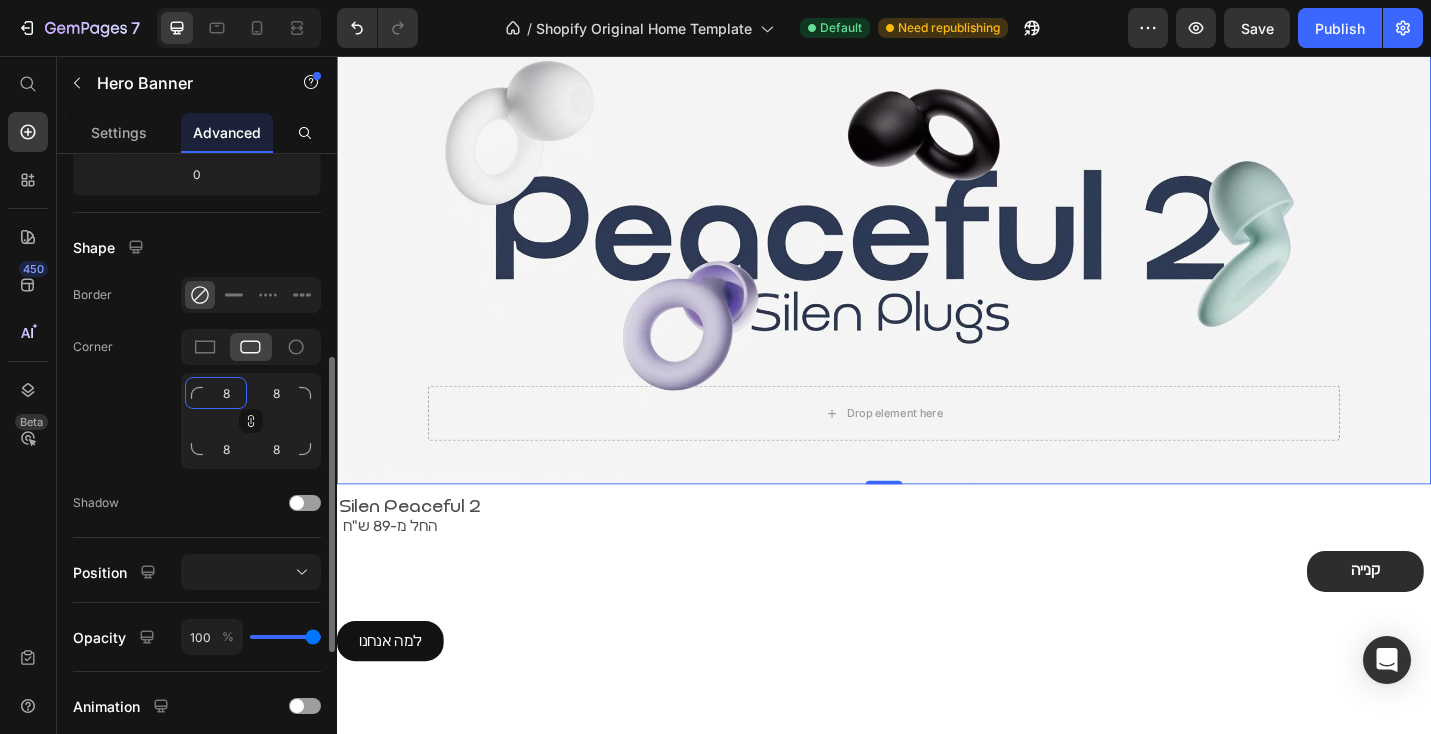 click on "8" 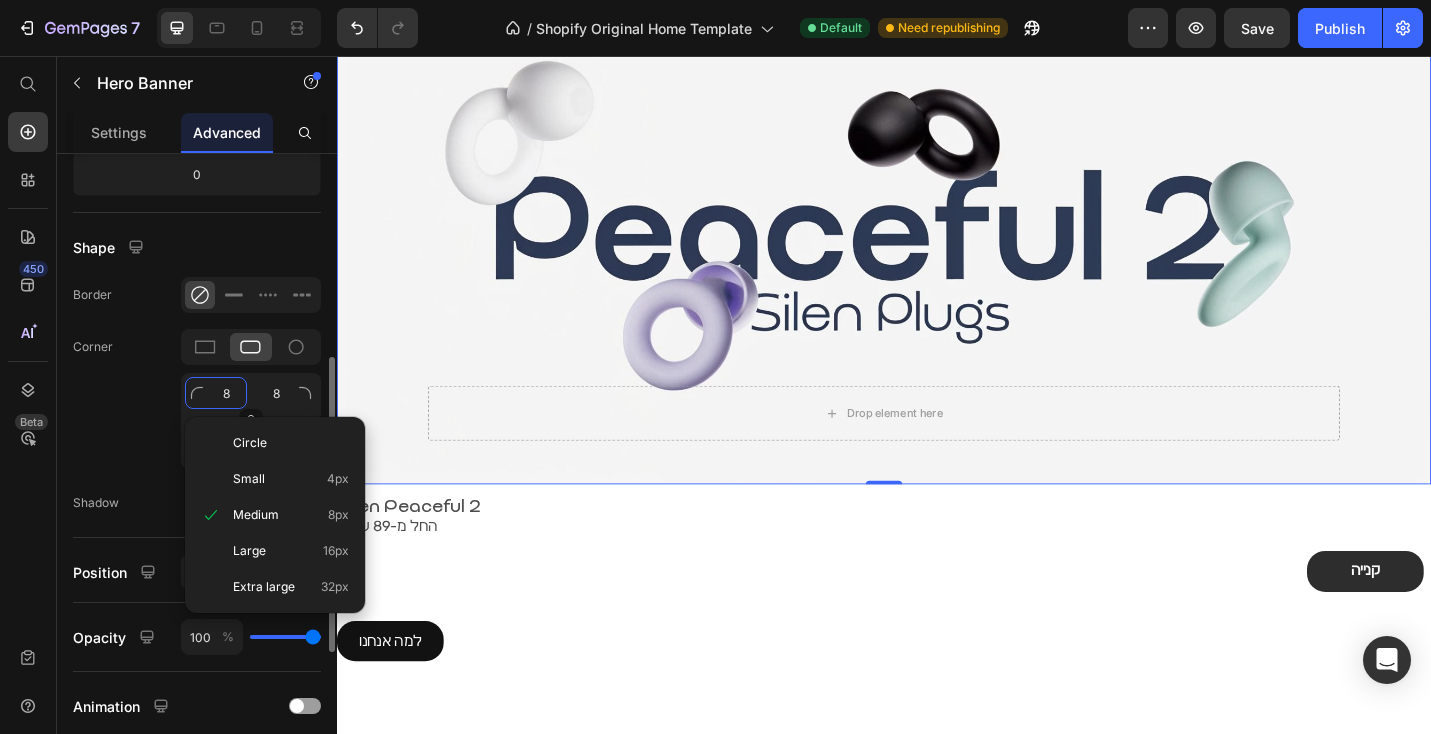 type on "1" 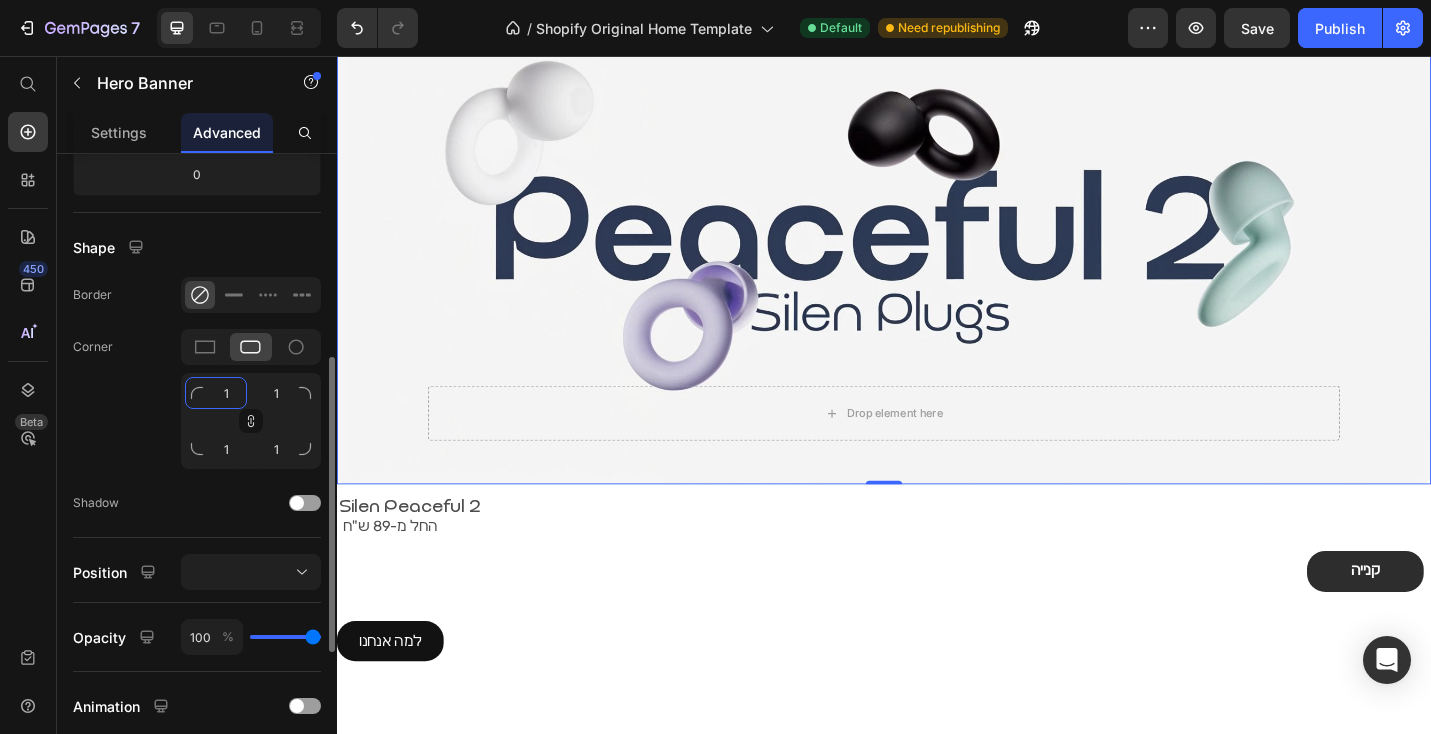 type on "12" 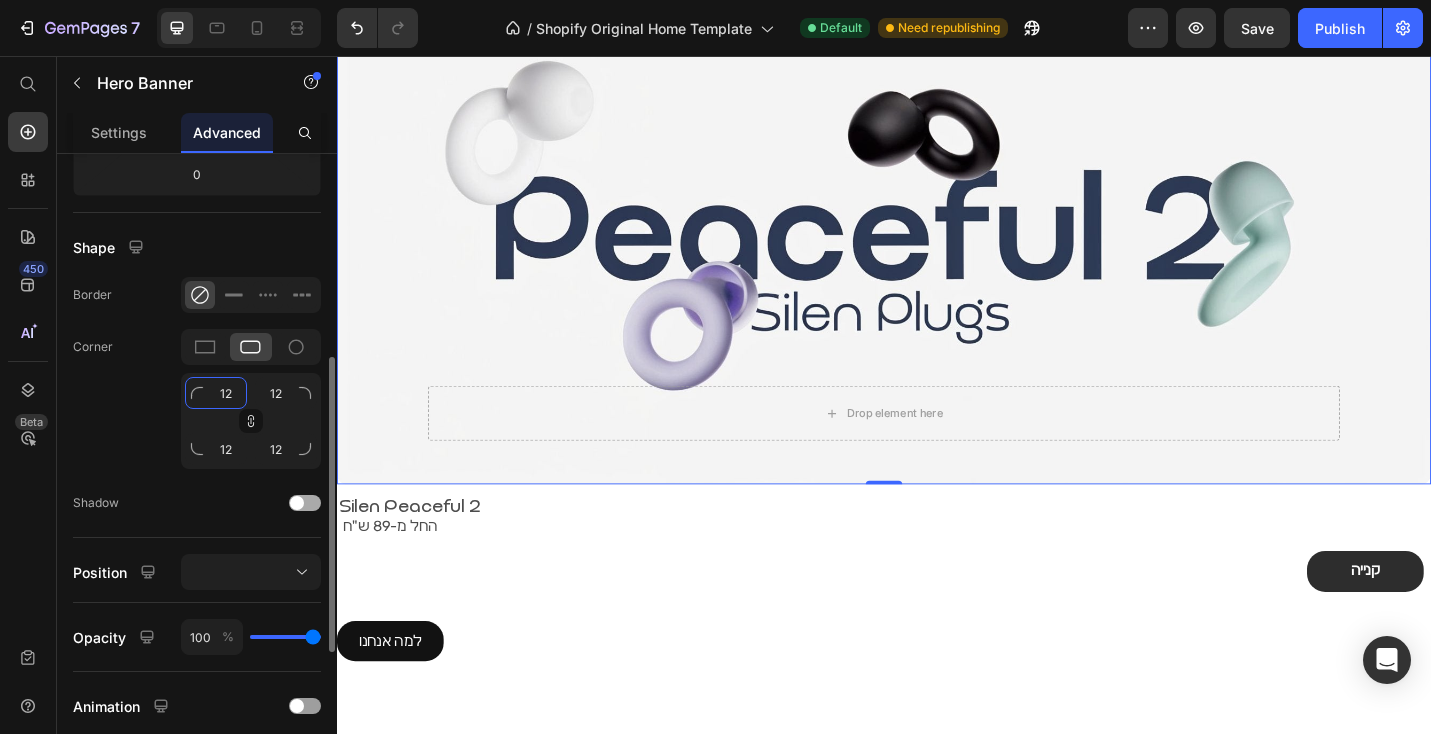 type on "12" 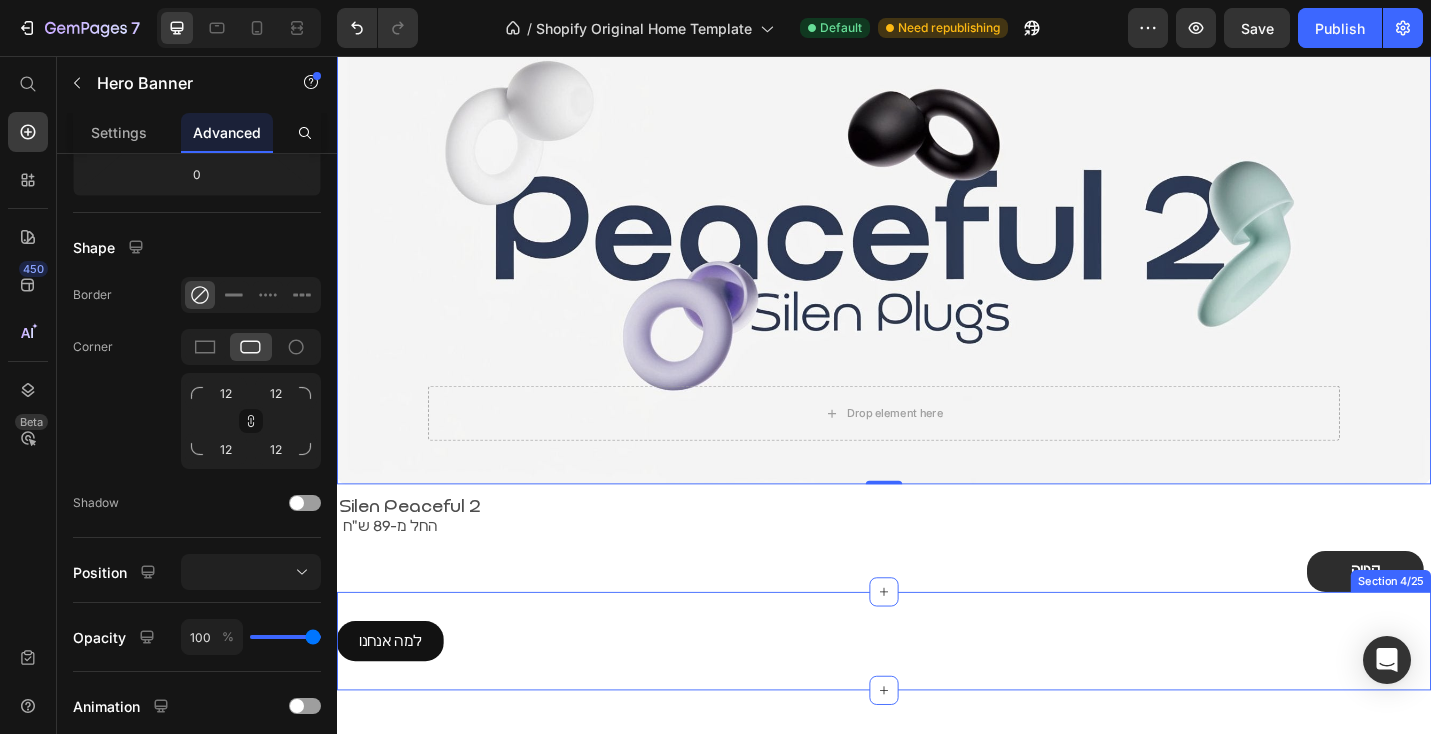 click on "קנייה Button" at bounding box center (933, 621) 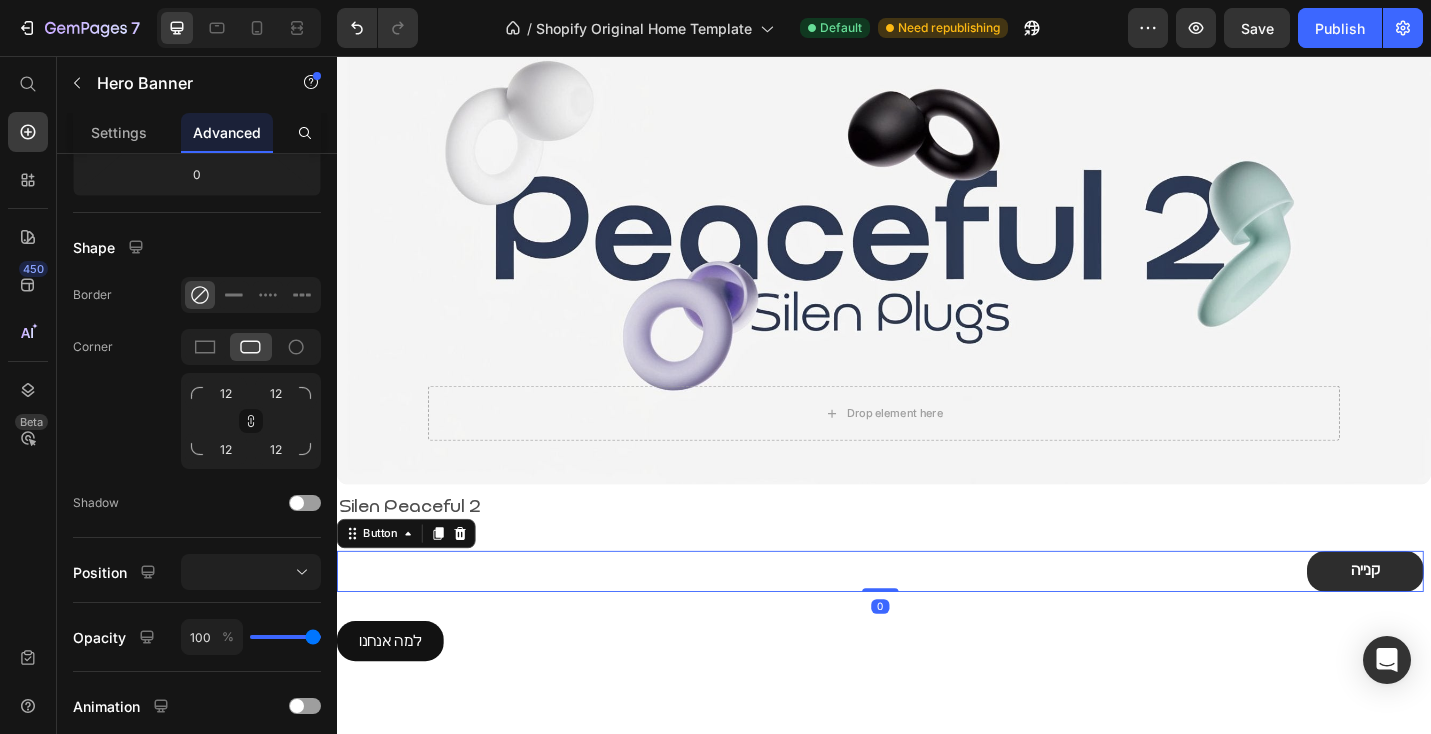 scroll, scrollTop: 0, scrollLeft: 0, axis: both 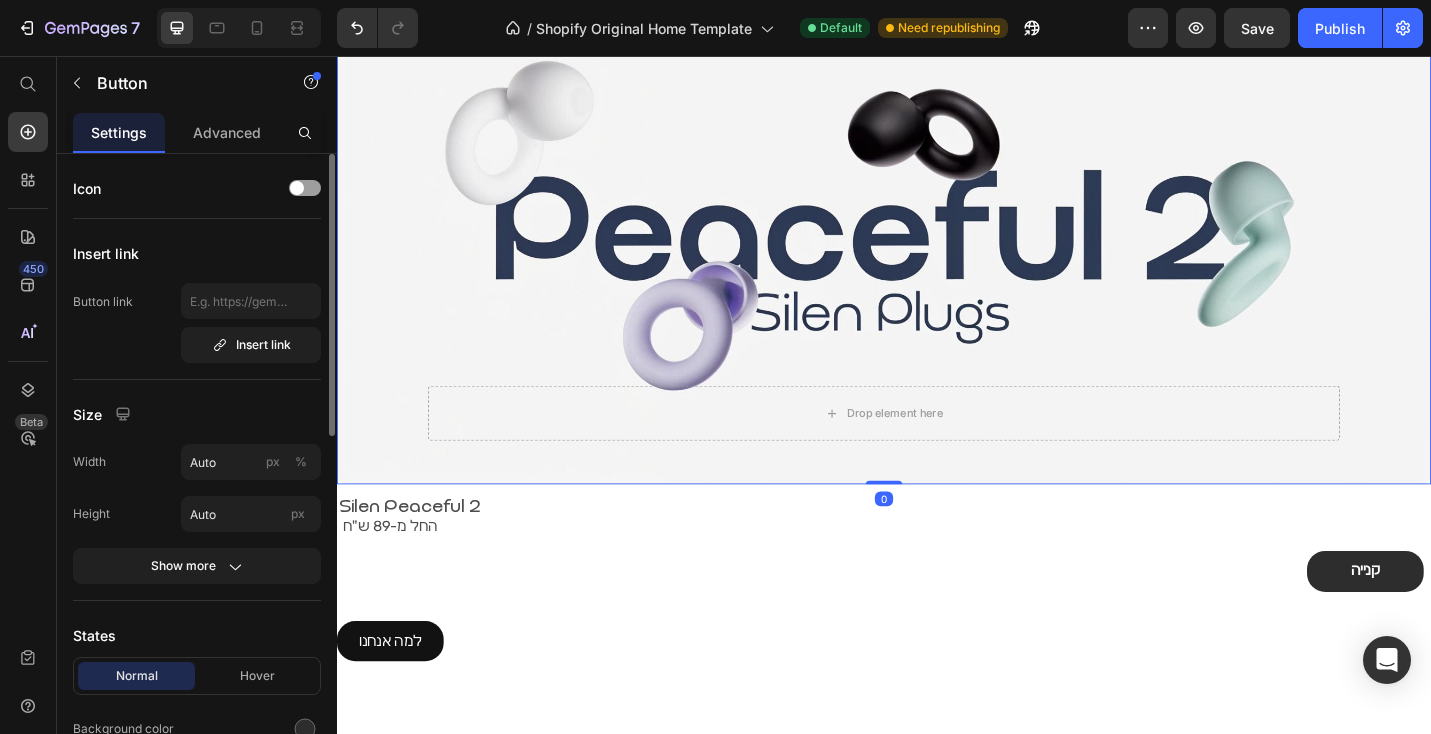 click on "Drop element here" at bounding box center (937, 448) 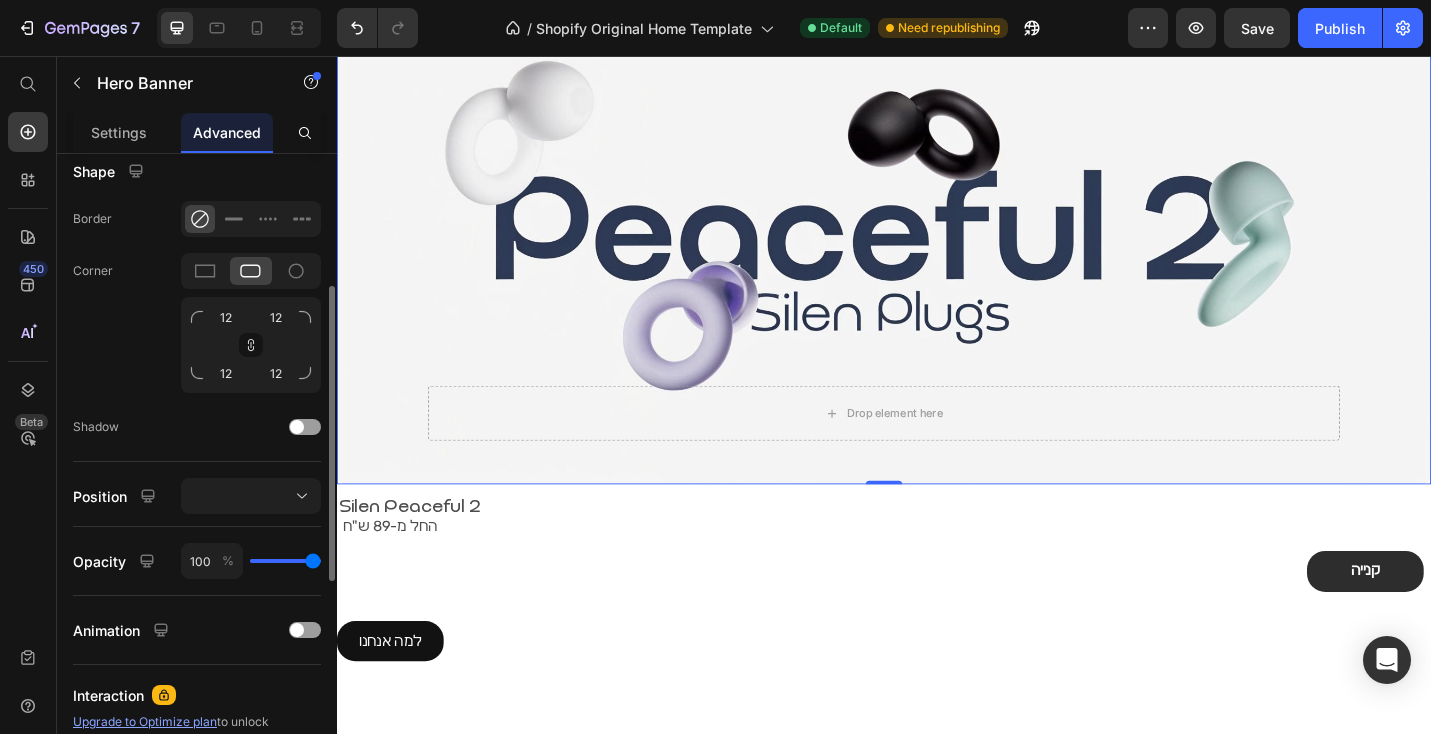 scroll, scrollTop: 611, scrollLeft: 0, axis: vertical 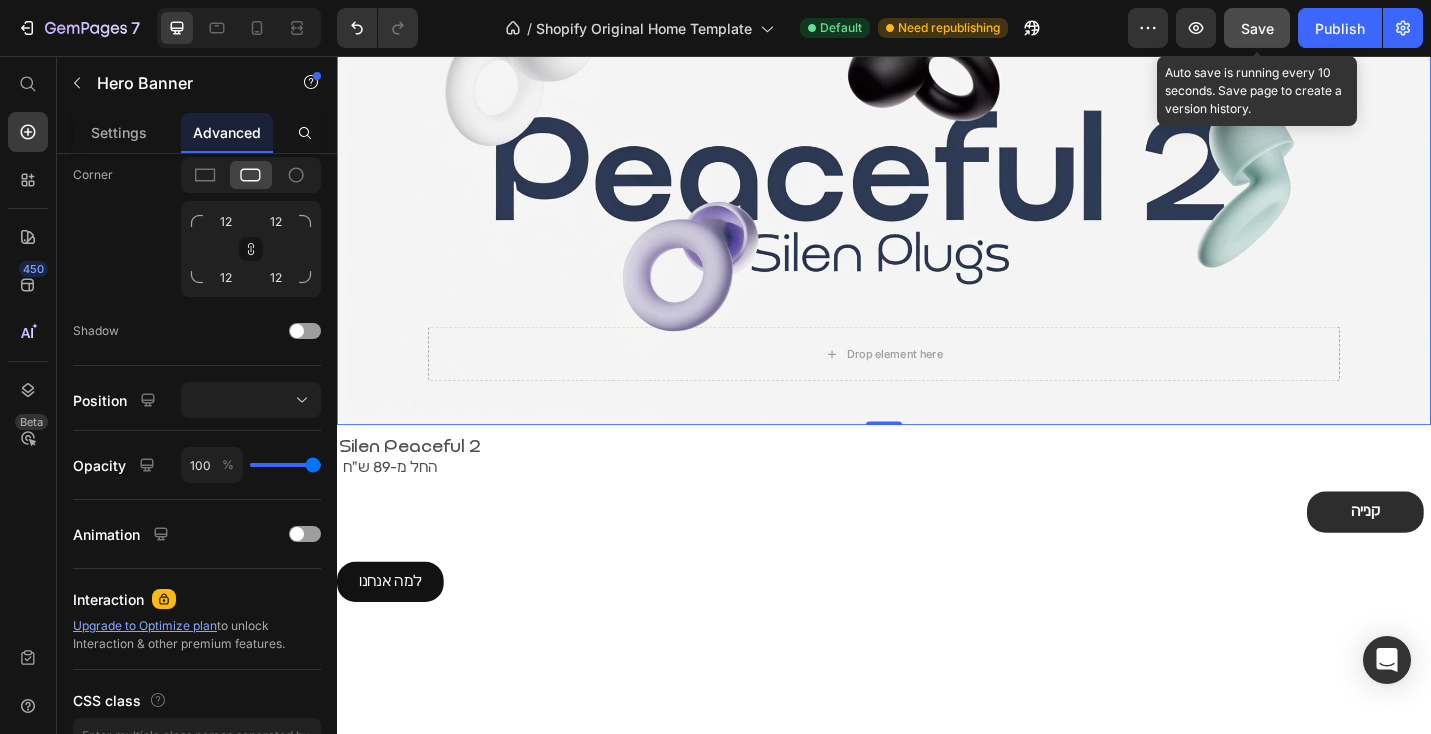 click on "Save" at bounding box center [1257, 28] 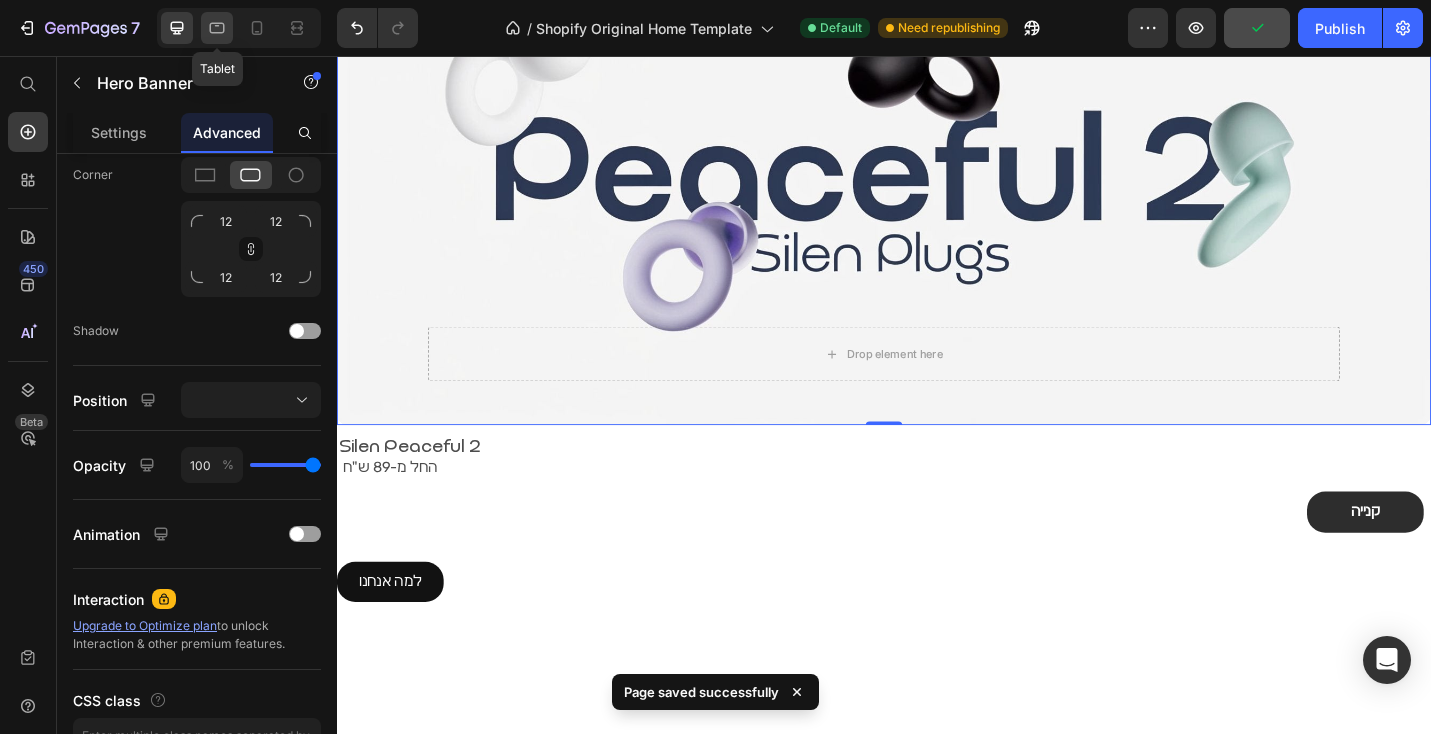 click 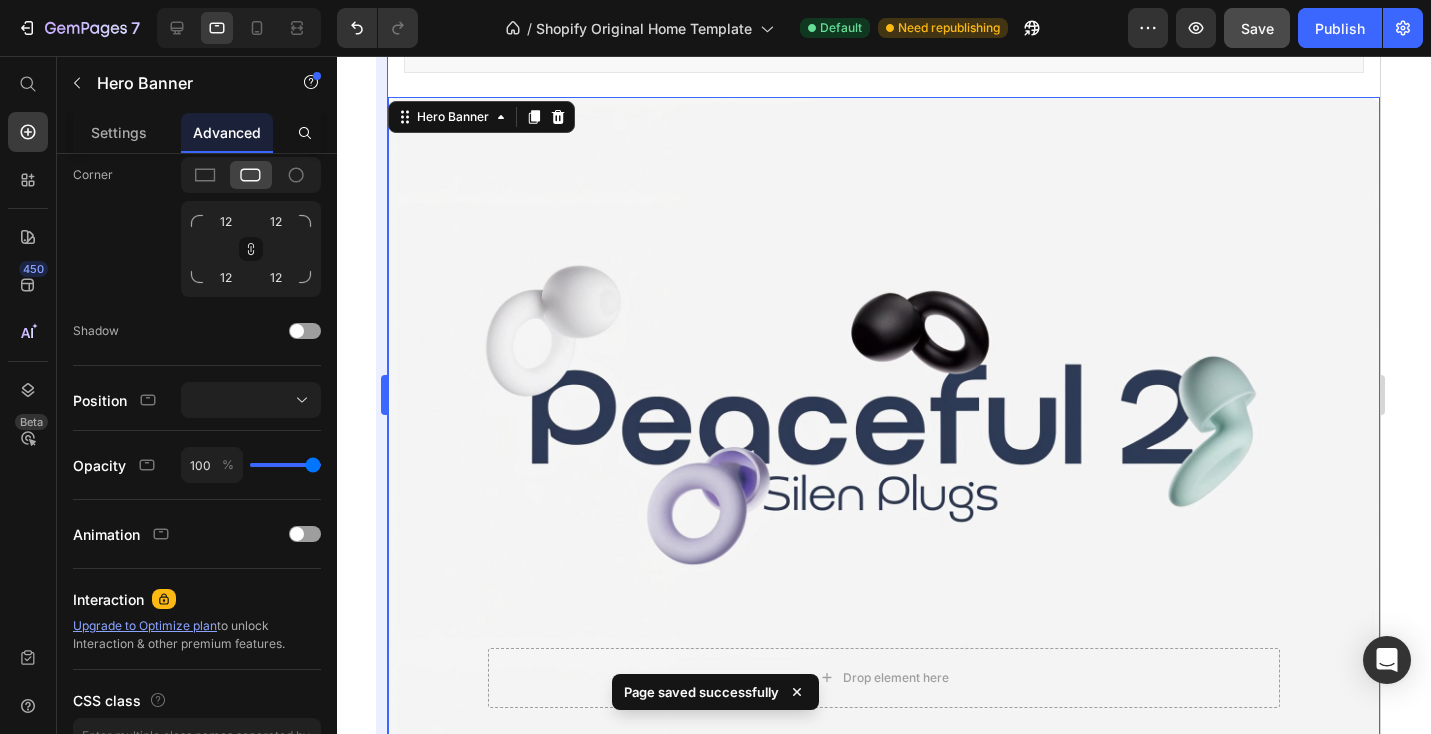 scroll, scrollTop: 183, scrollLeft: 0, axis: vertical 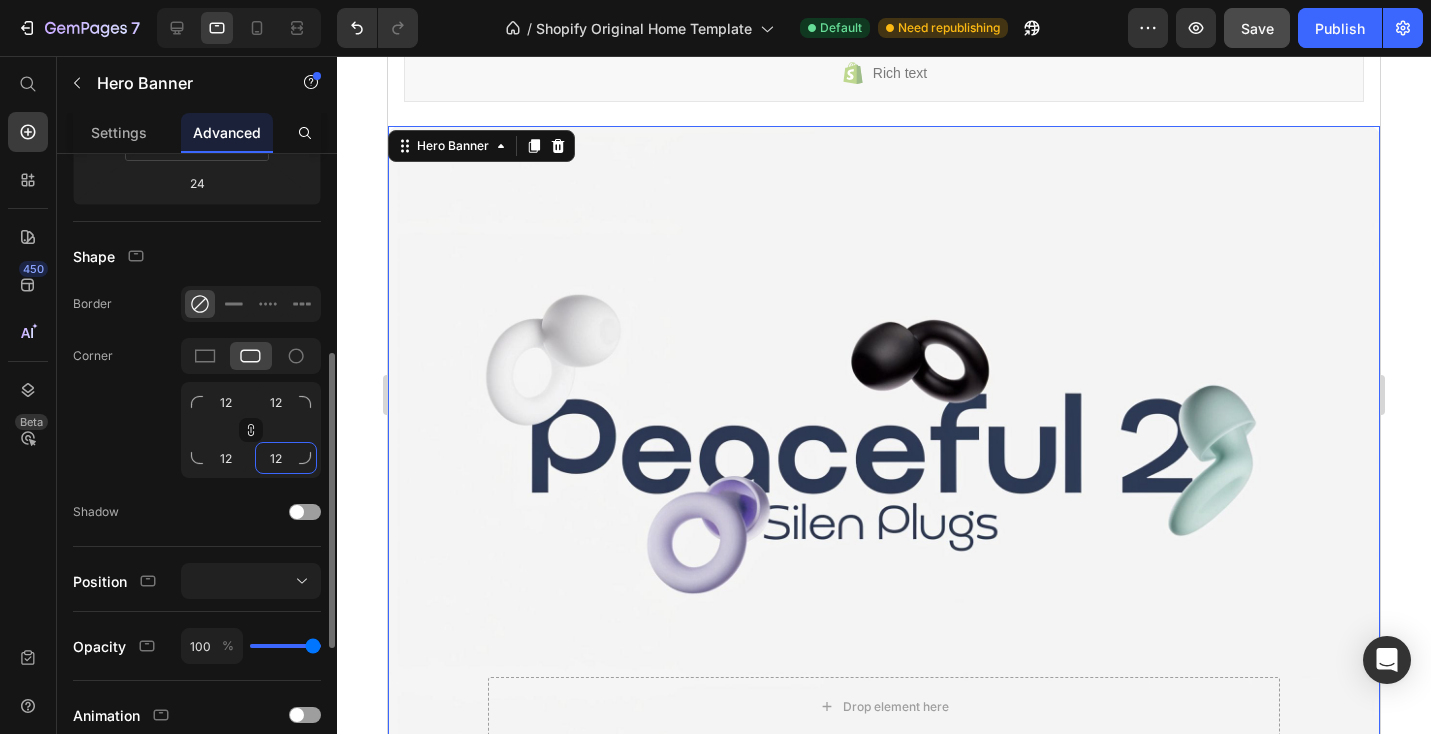 click on "12 12 12 12" at bounding box center [251, 430] 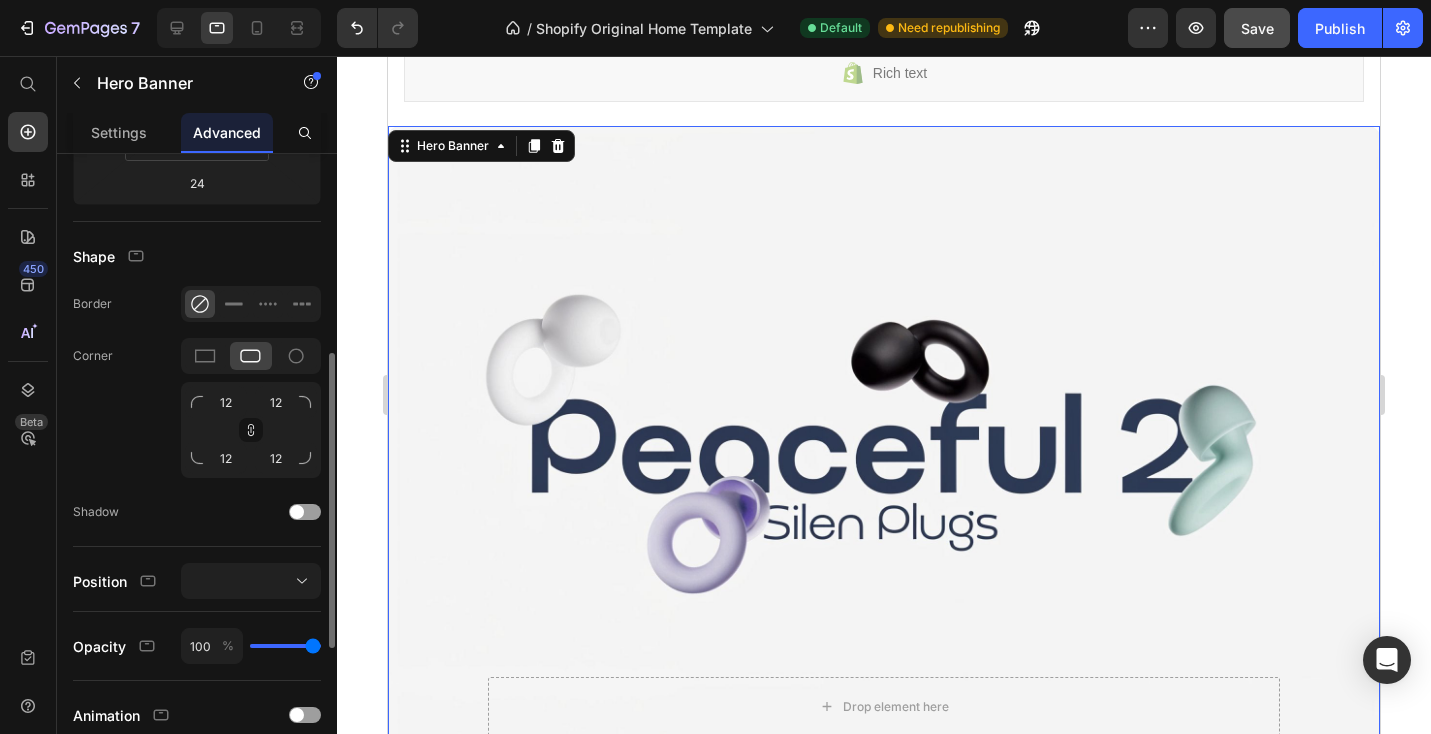 click on "12 12 12 12" at bounding box center (251, 430) 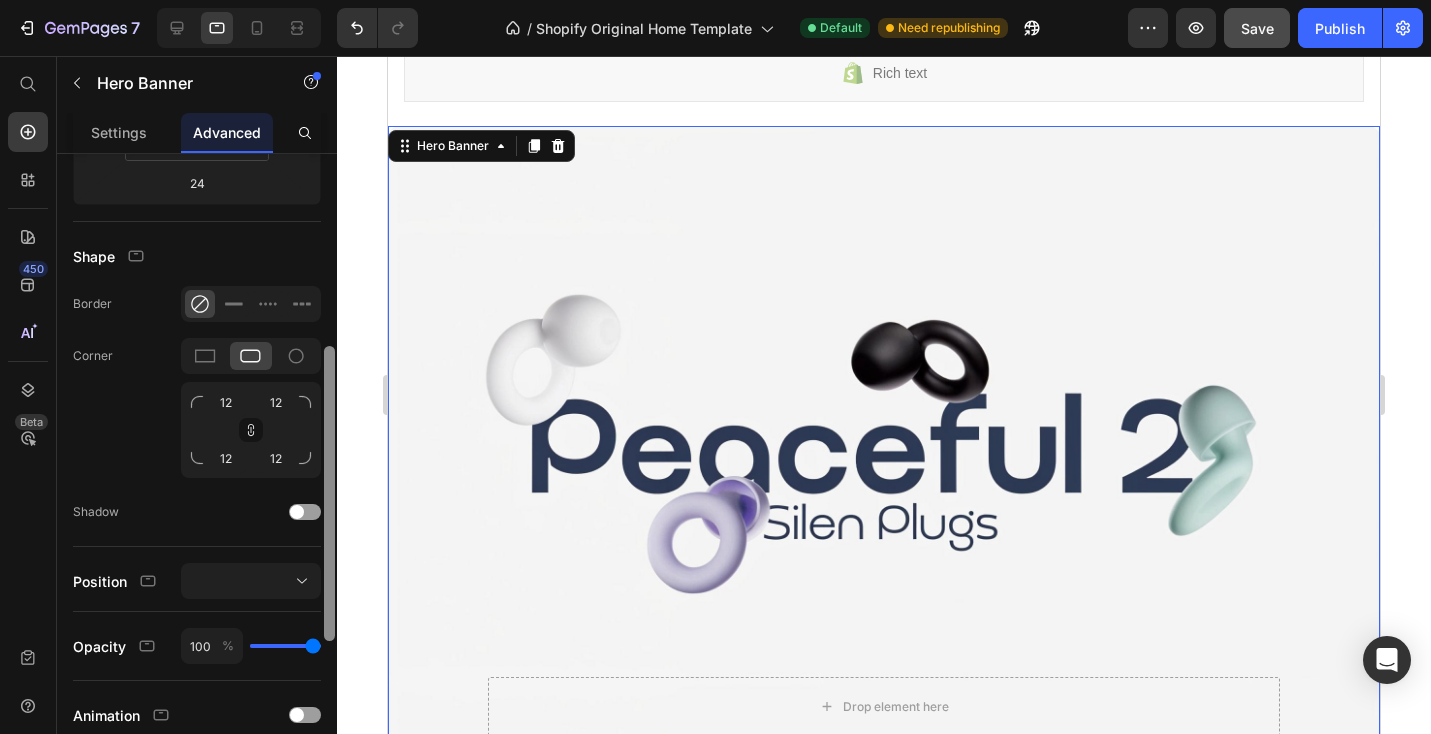 drag, startPoint x: 327, startPoint y: 439, endPoint x: 317, endPoint y: 433, distance: 11.661903 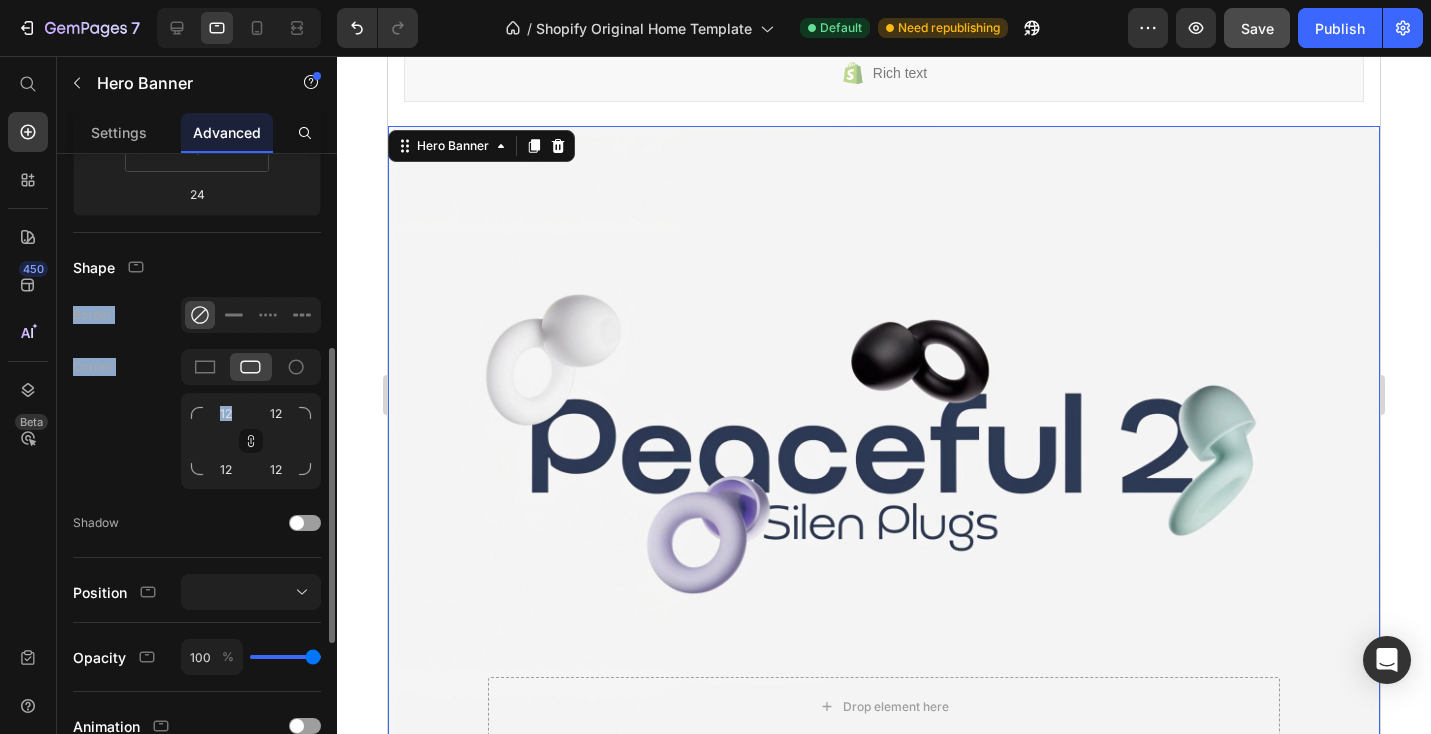 drag, startPoint x: 306, startPoint y: 420, endPoint x: 185, endPoint y: 284, distance: 182.0357 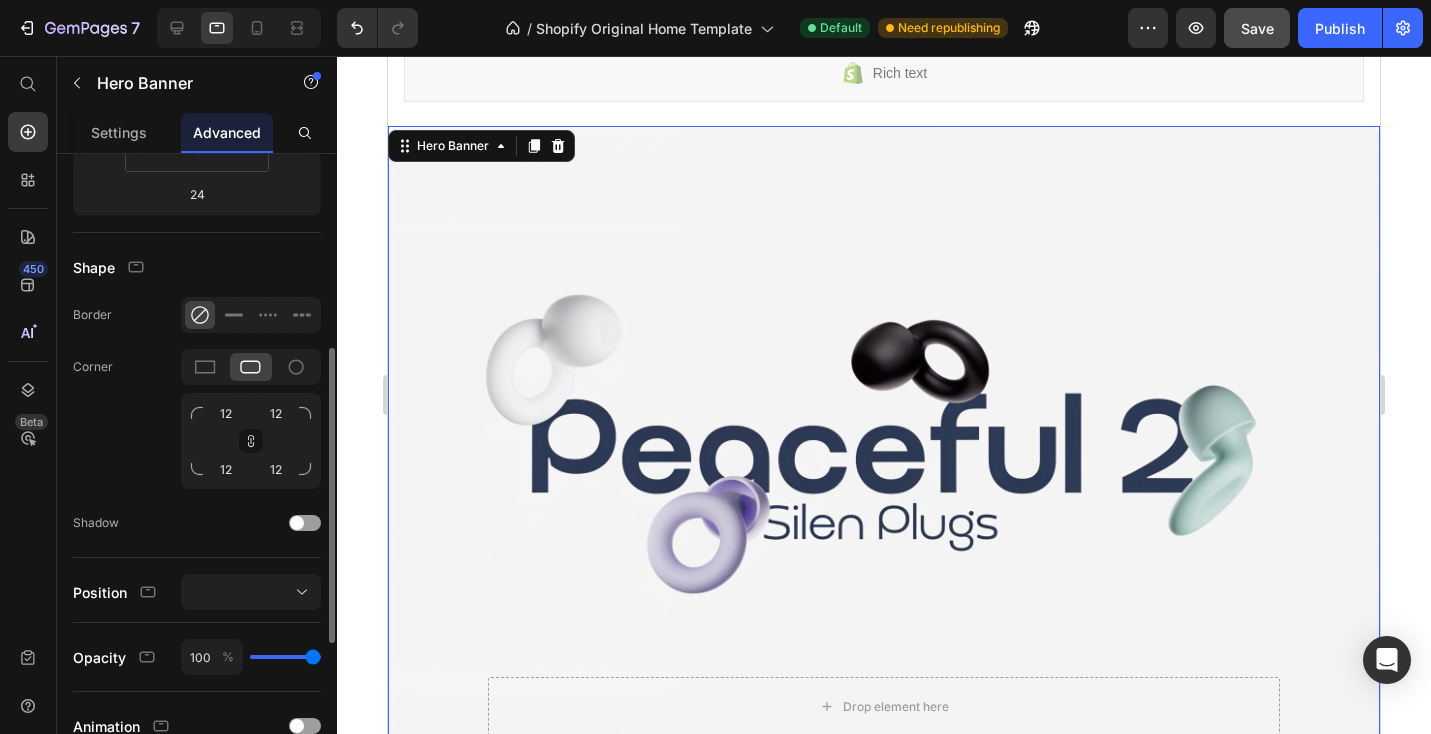 click on "Shape" at bounding box center (197, 267) 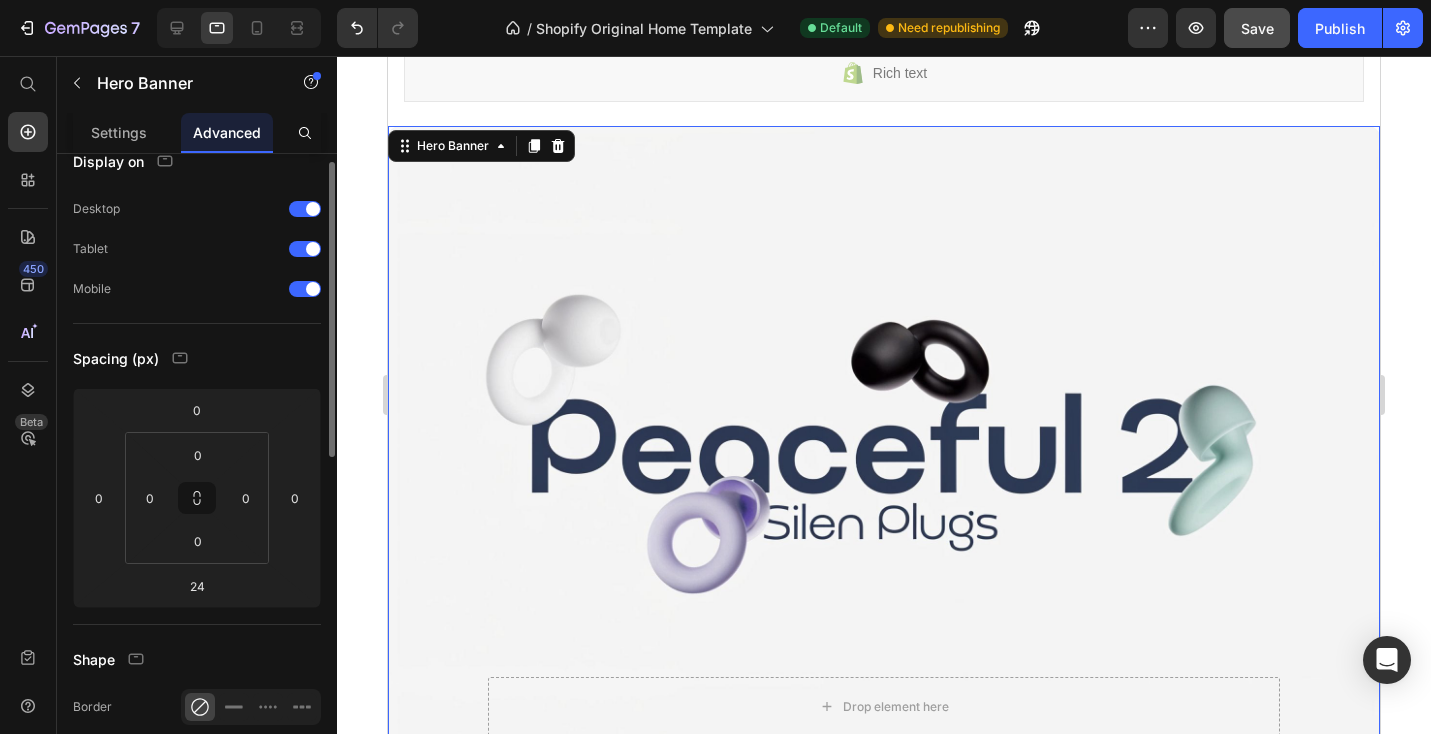 scroll, scrollTop: 39, scrollLeft: 0, axis: vertical 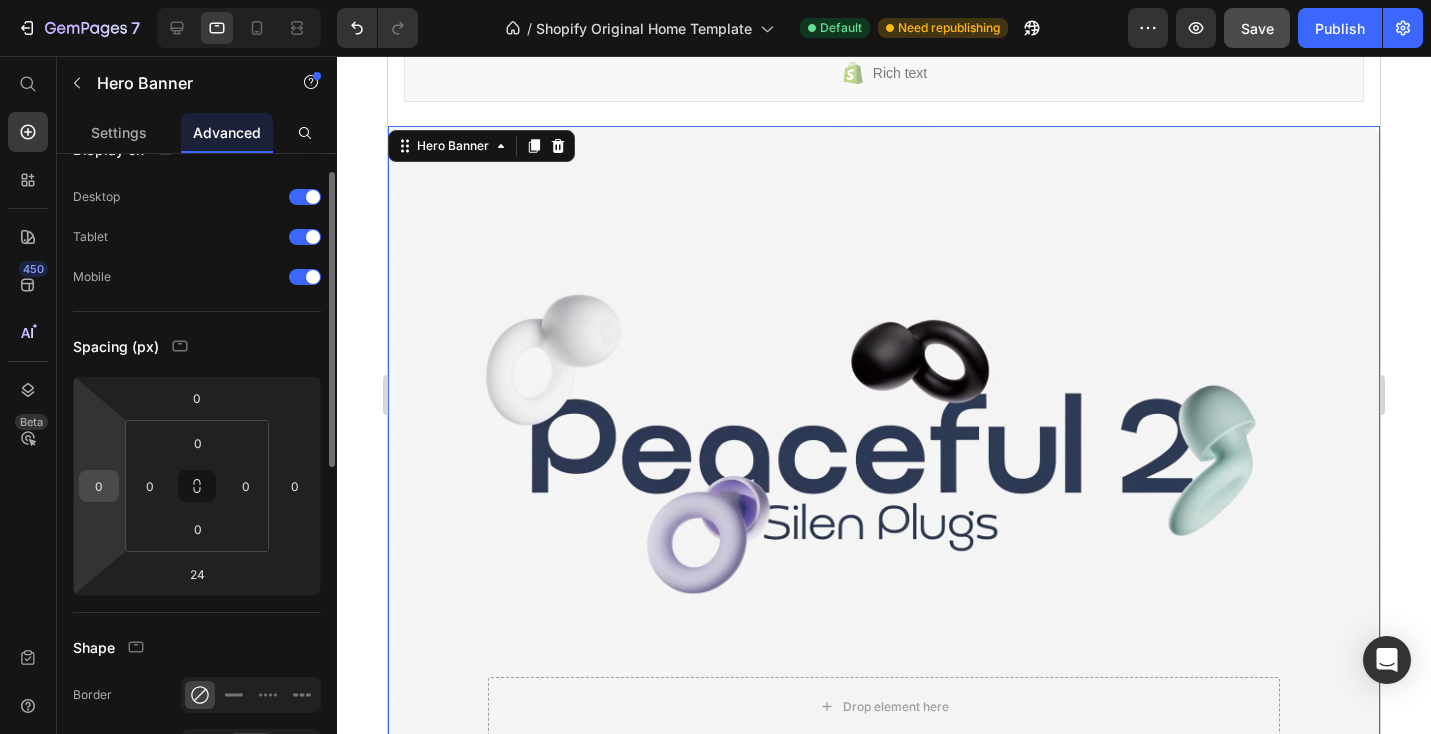 click on "0" at bounding box center (99, 486) 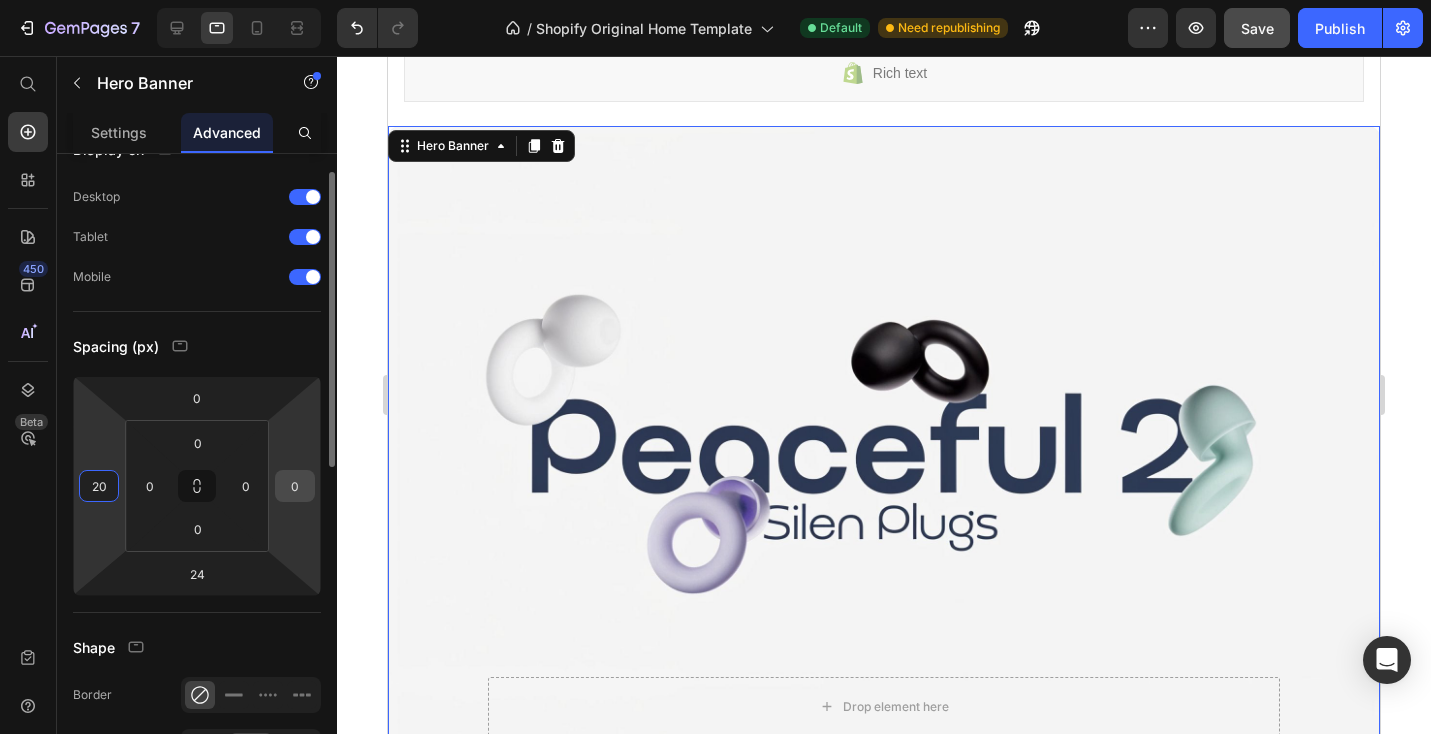 type on "20" 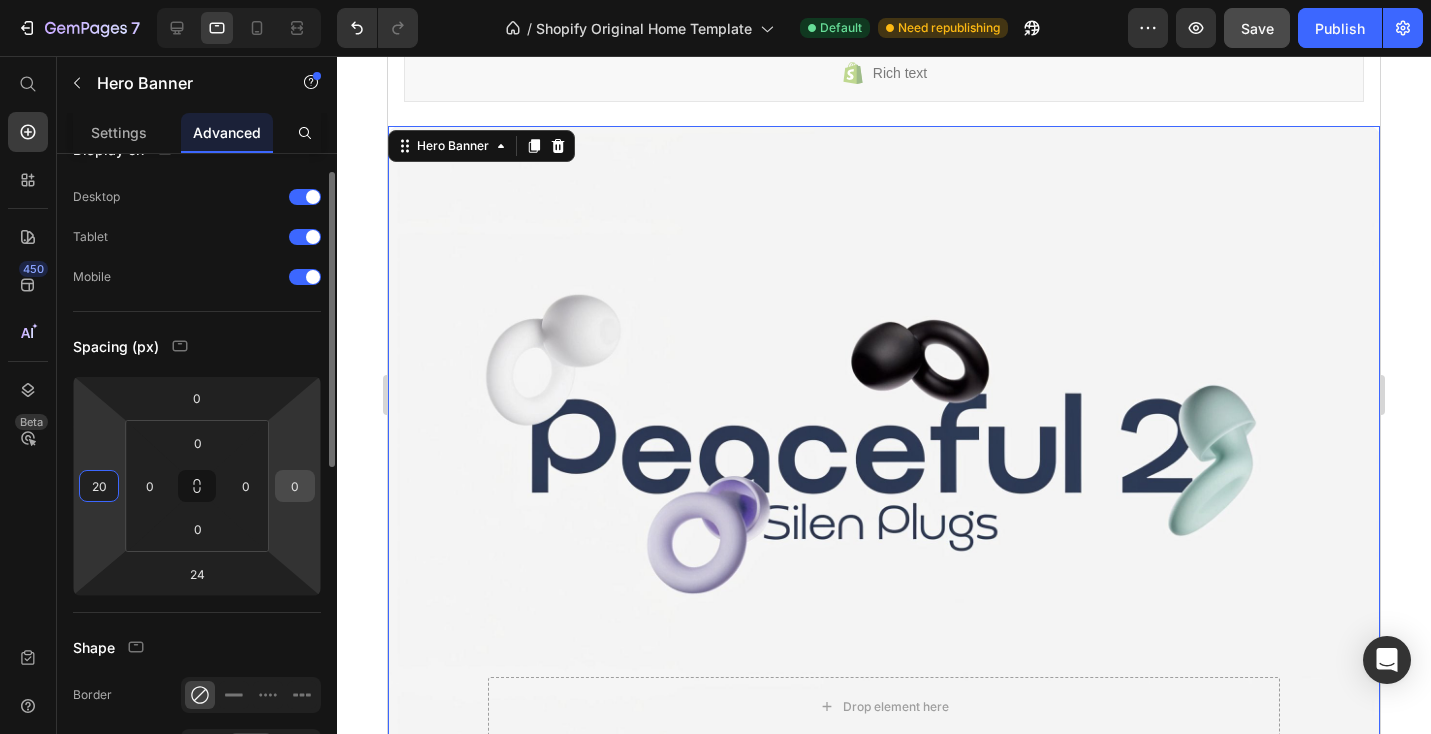 click on "0" at bounding box center (295, 486) 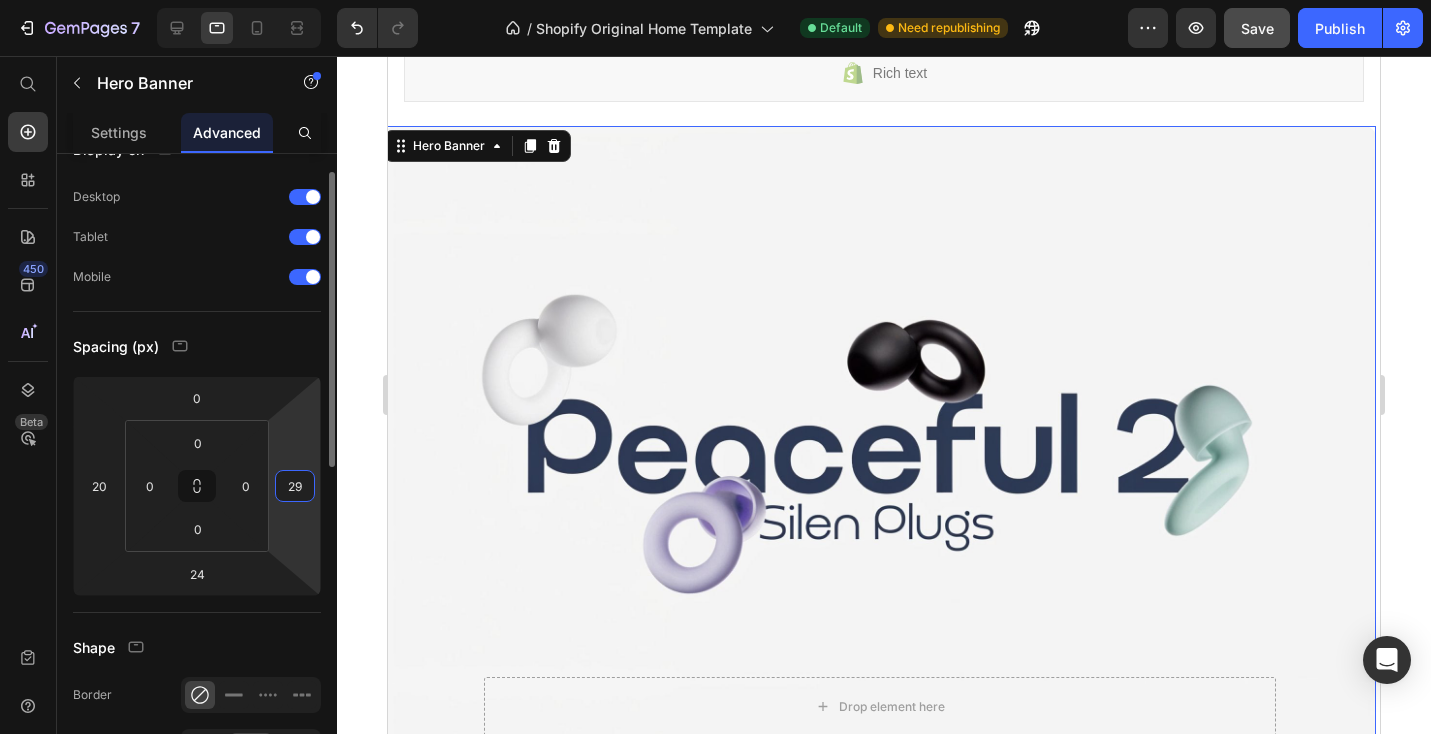 type on "2" 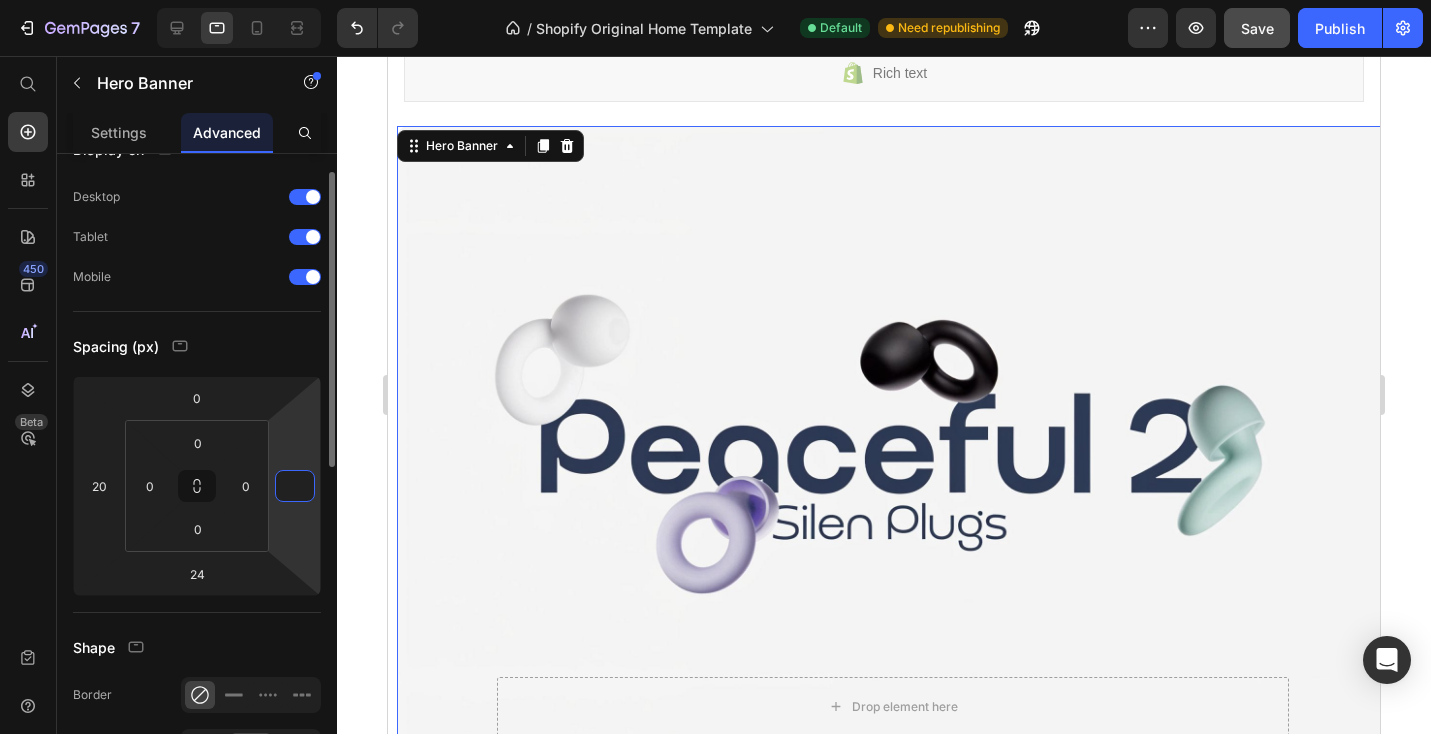 type on "0" 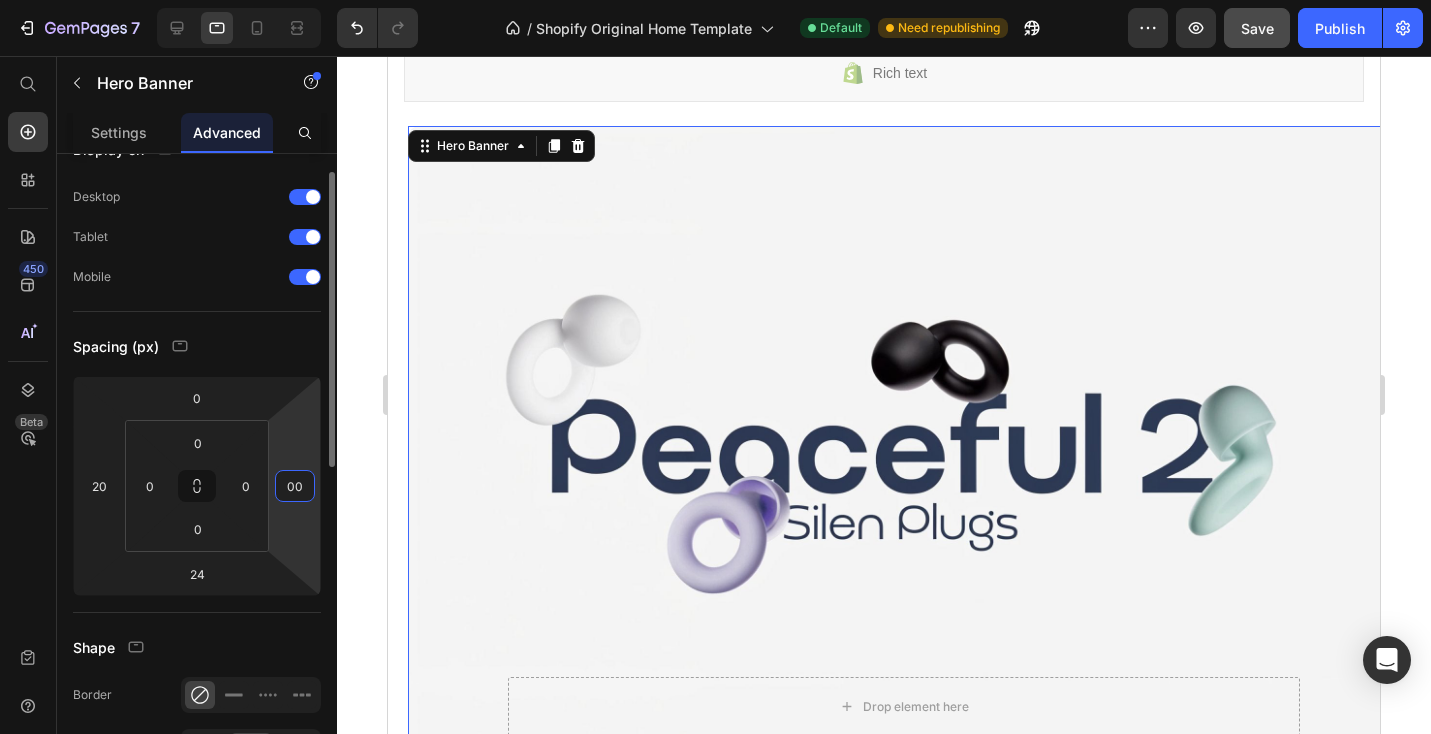 type on "0" 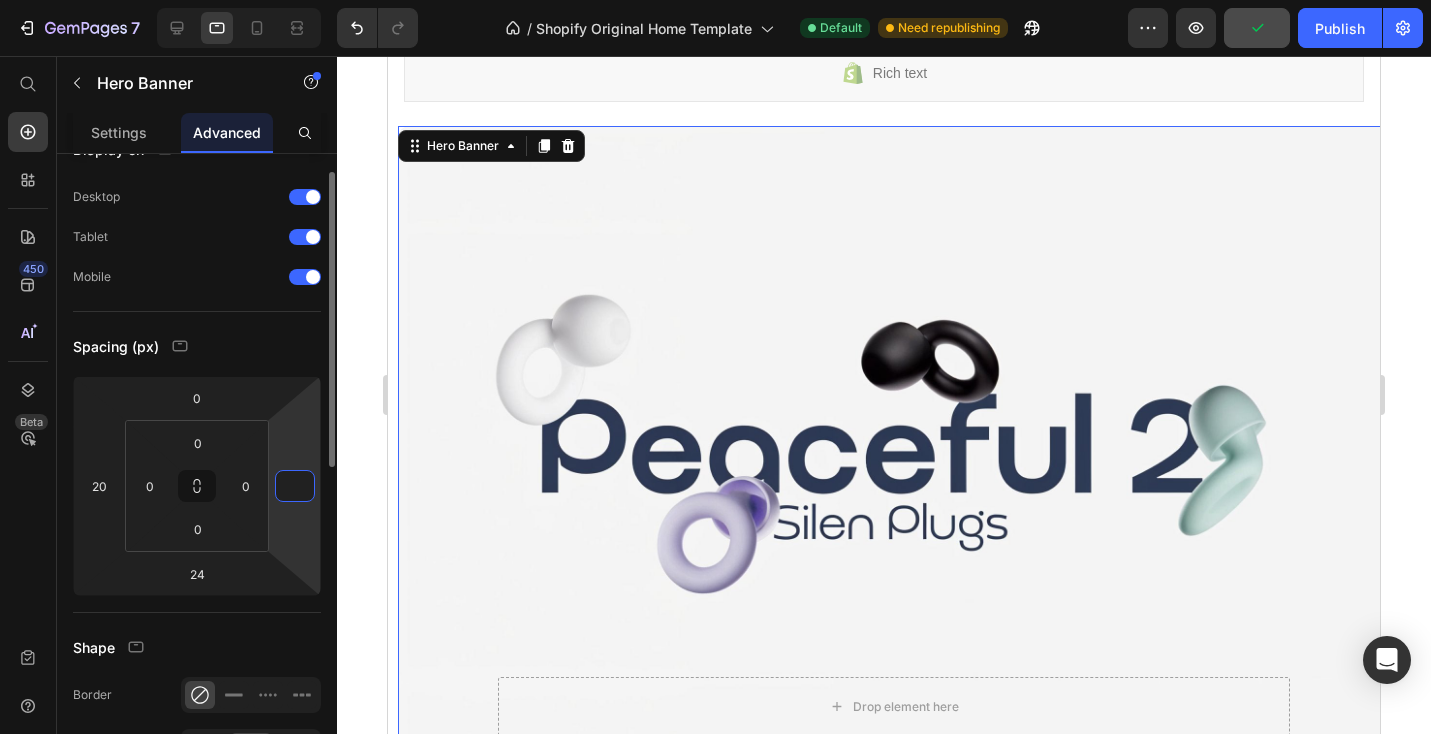 type on "0" 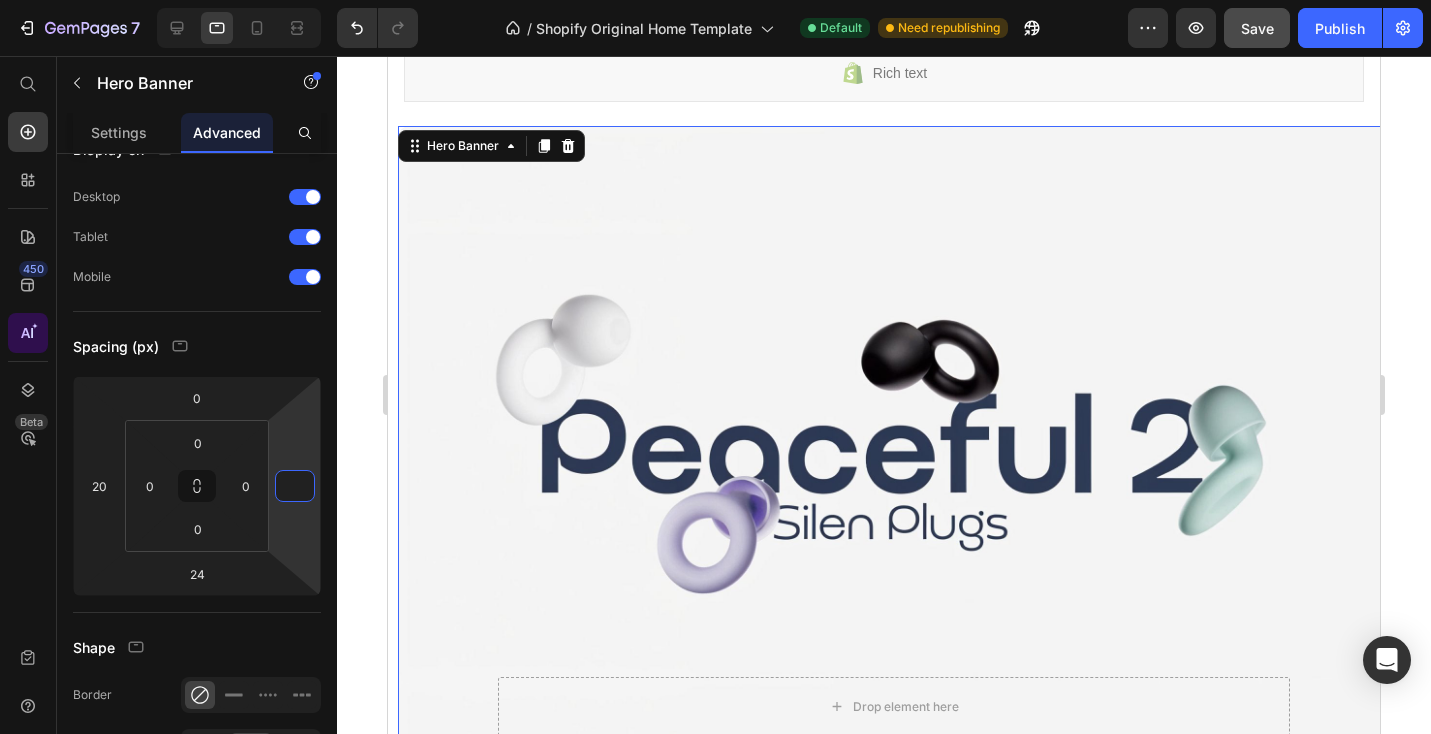 type on "0" 